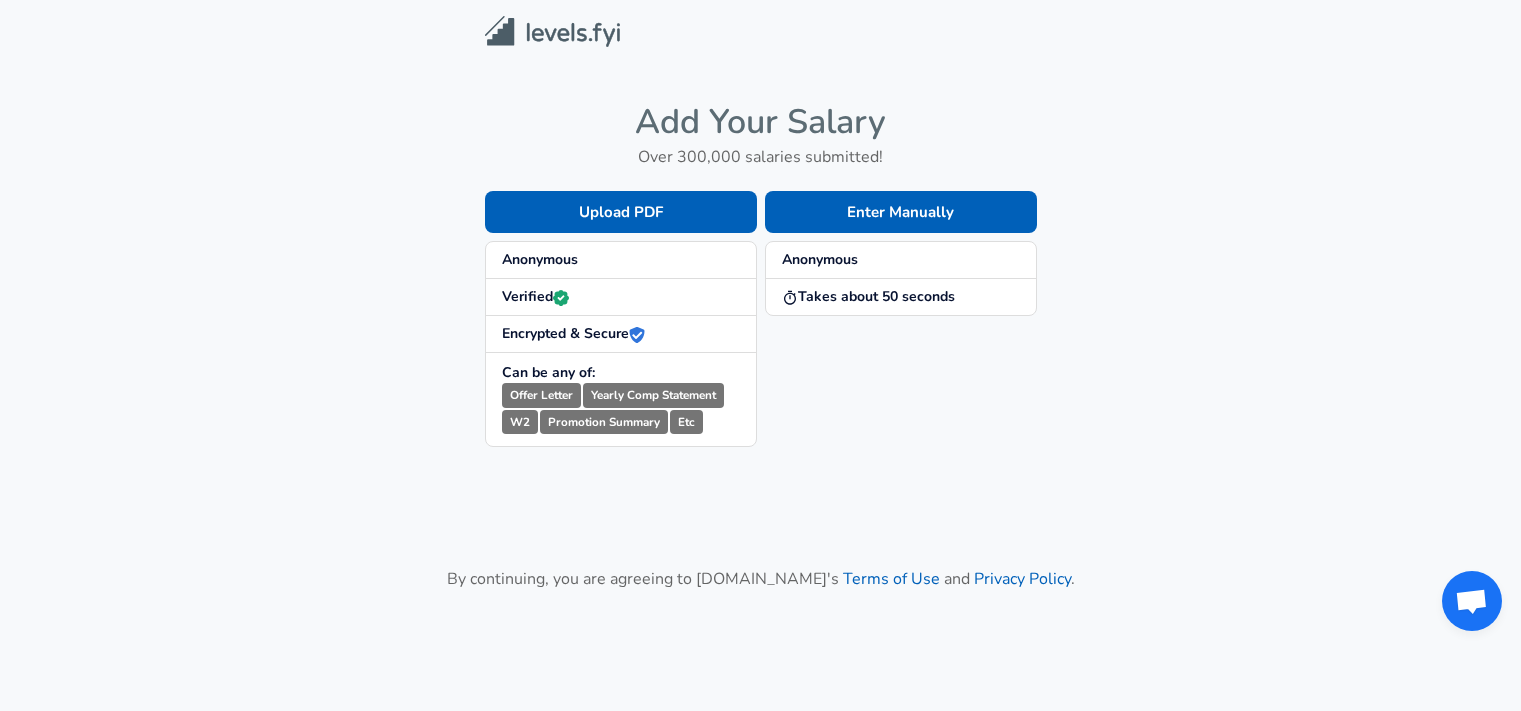 scroll, scrollTop: 0, scrollLeft: 0, axis: both 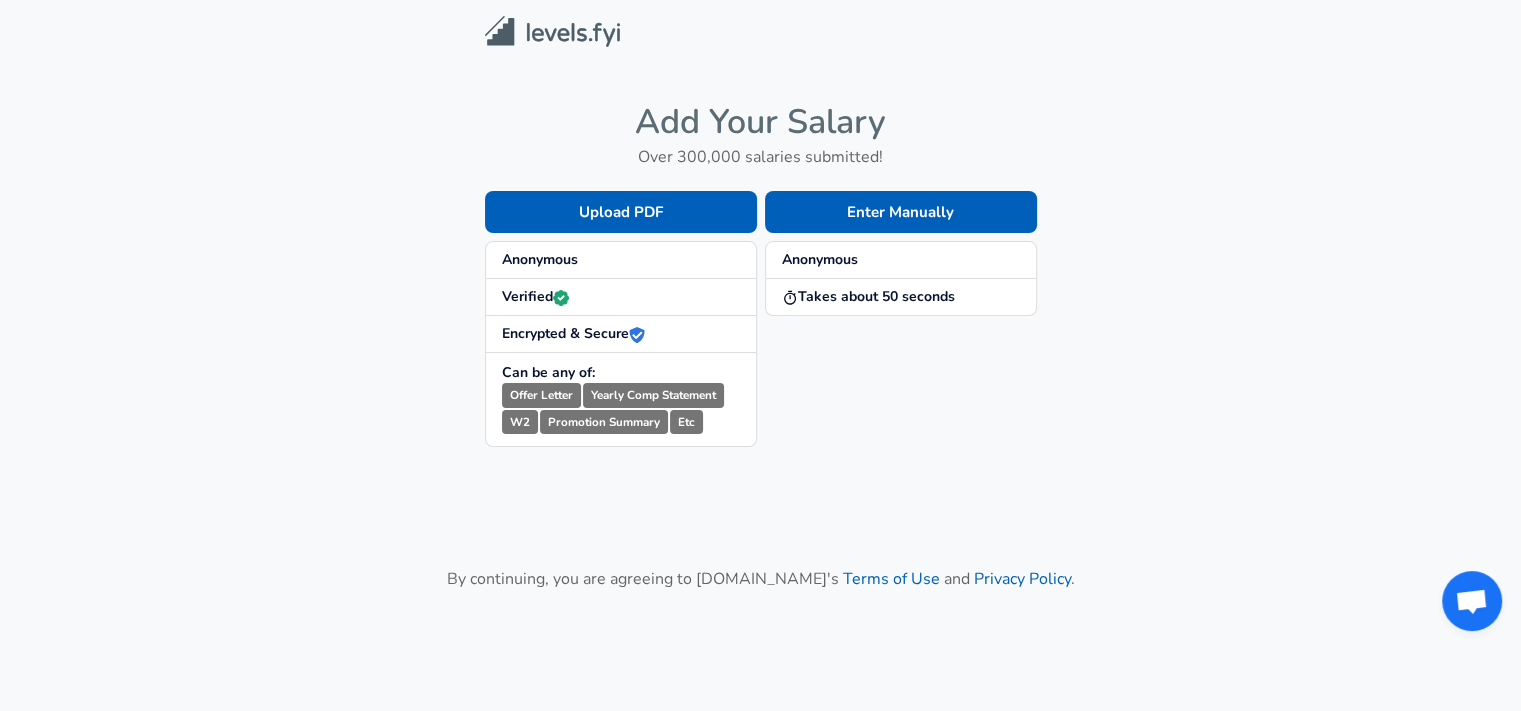 click on "Enter Manually" at bounding box center (901, 212) 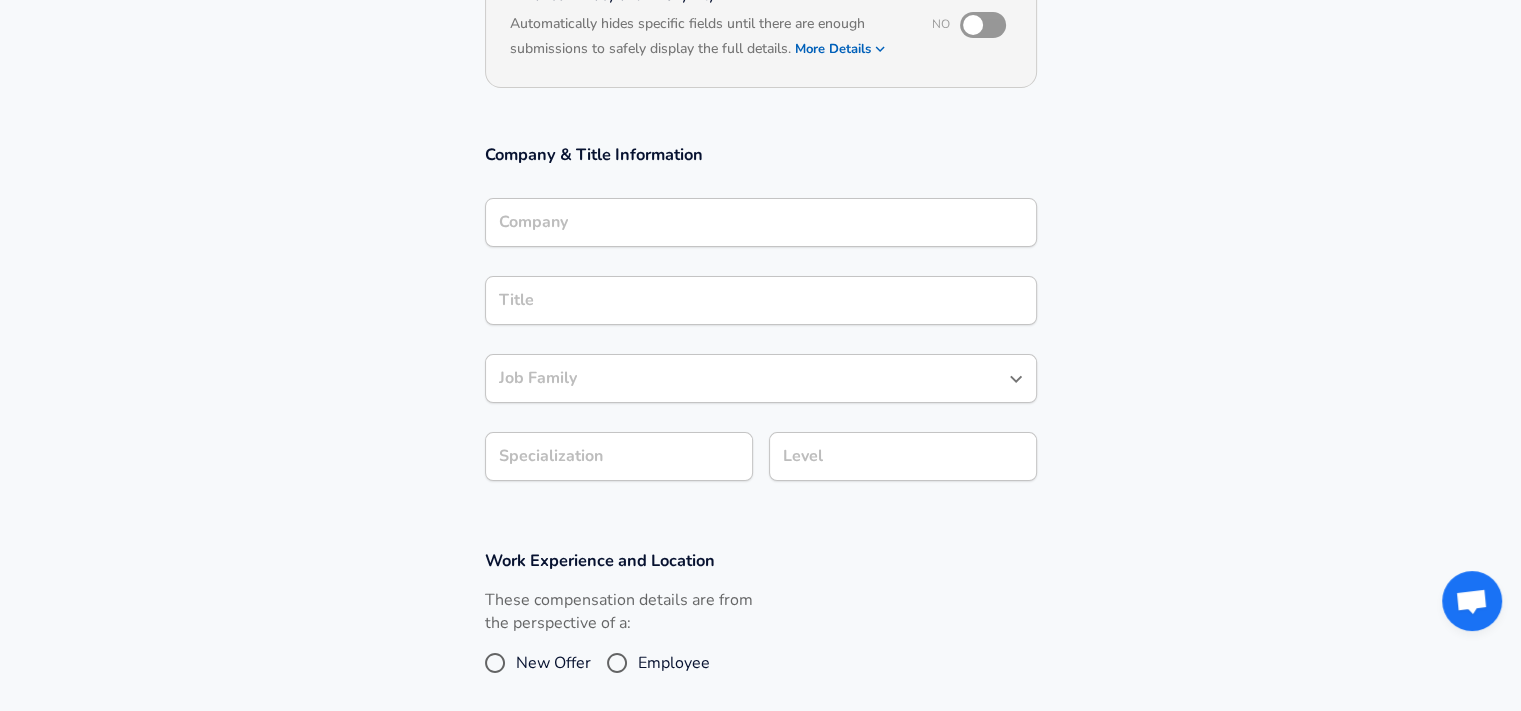 click on "Company Company" at bounding box center [761, 225] 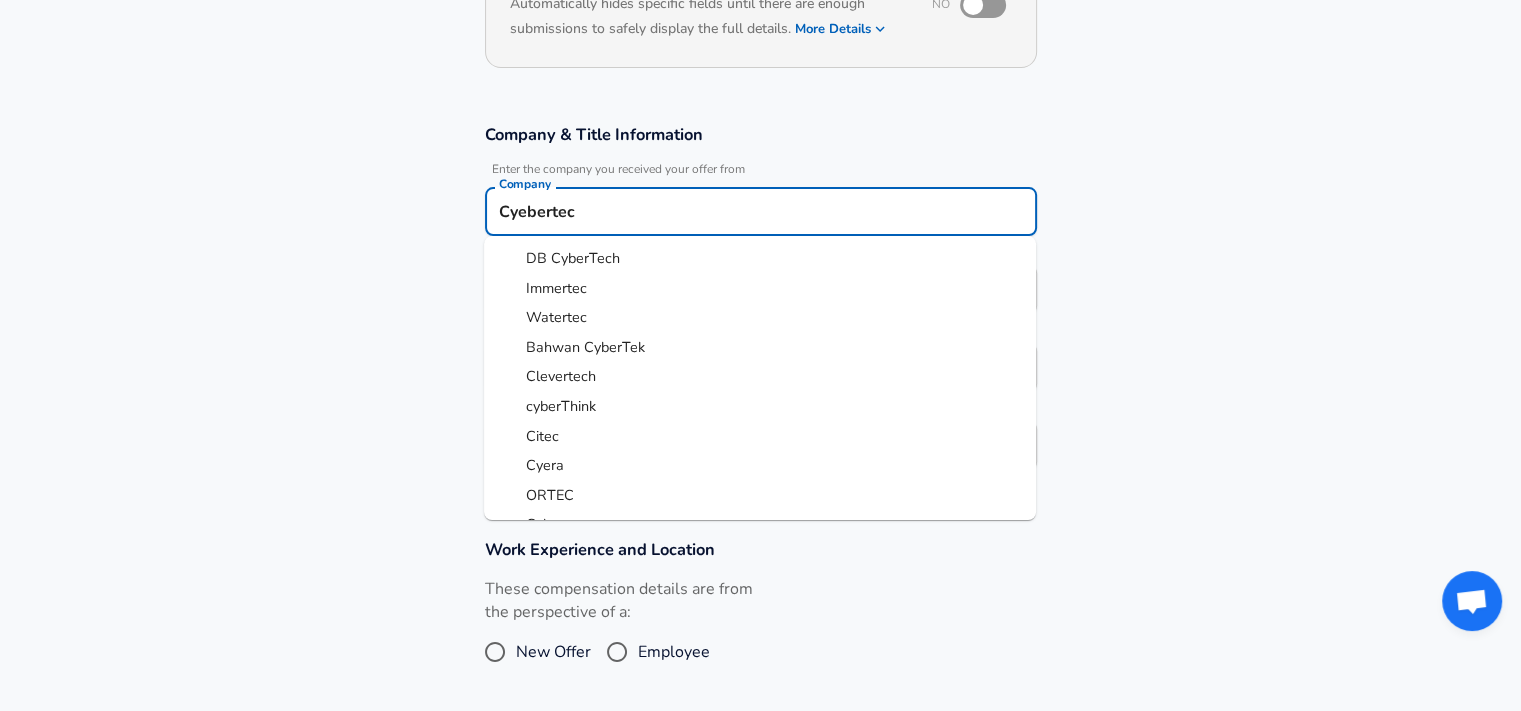 click on "Company & Title Information   Enter the company you received your offer from Company Cyebertec Company DB CyberTech Immertec Watertec Bahwan CyberTek Clevertech cyberThink Citec Cyera ORTEC Cybera Cyebertec Title Title Job Family Job Family Specialization Specialization Level Level" at bounding box center (760, 307) 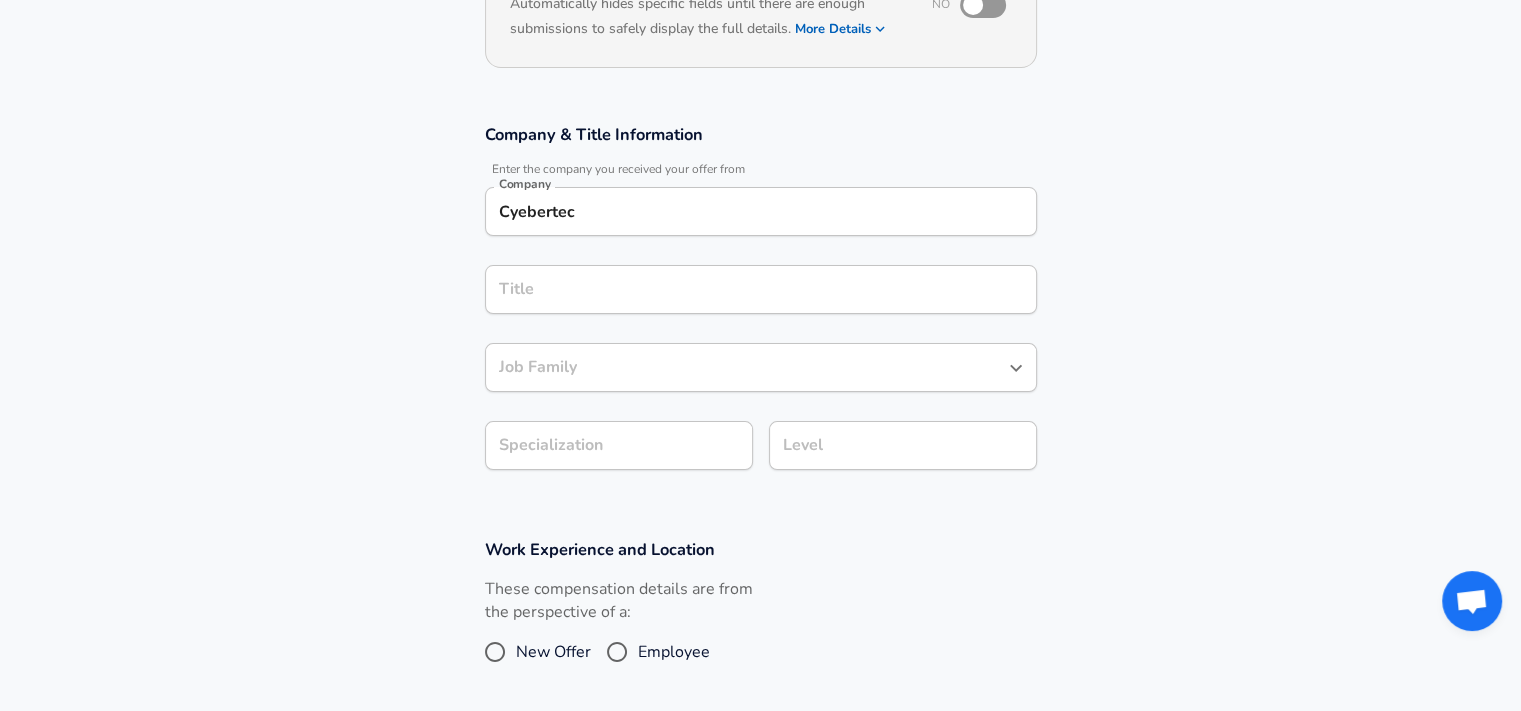click on "Cyebertec" at bounding box center [761, 211] 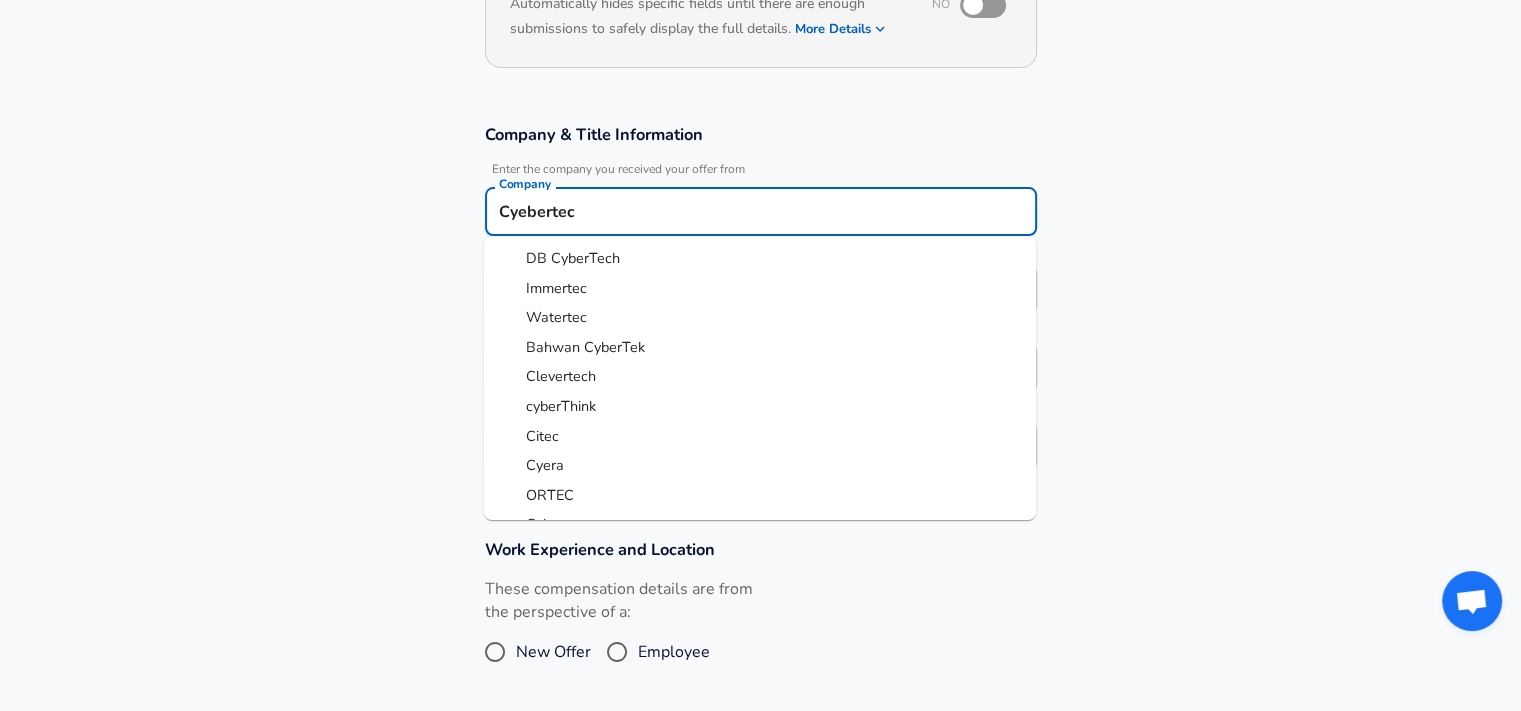 scroll, scrollTop: 49, scrollLeft: 0, axis: vertical 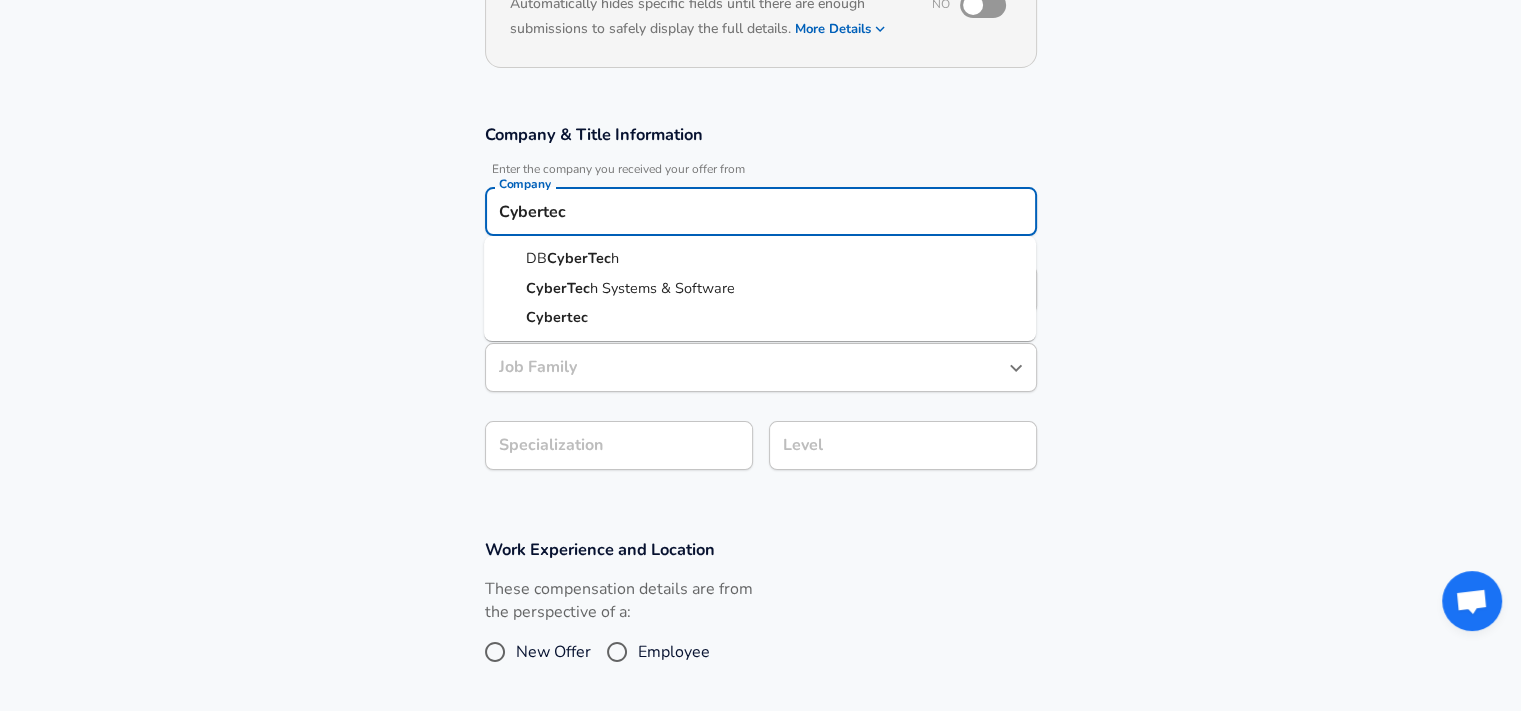 click on "Cybertec" at bounding box center [760, 318] 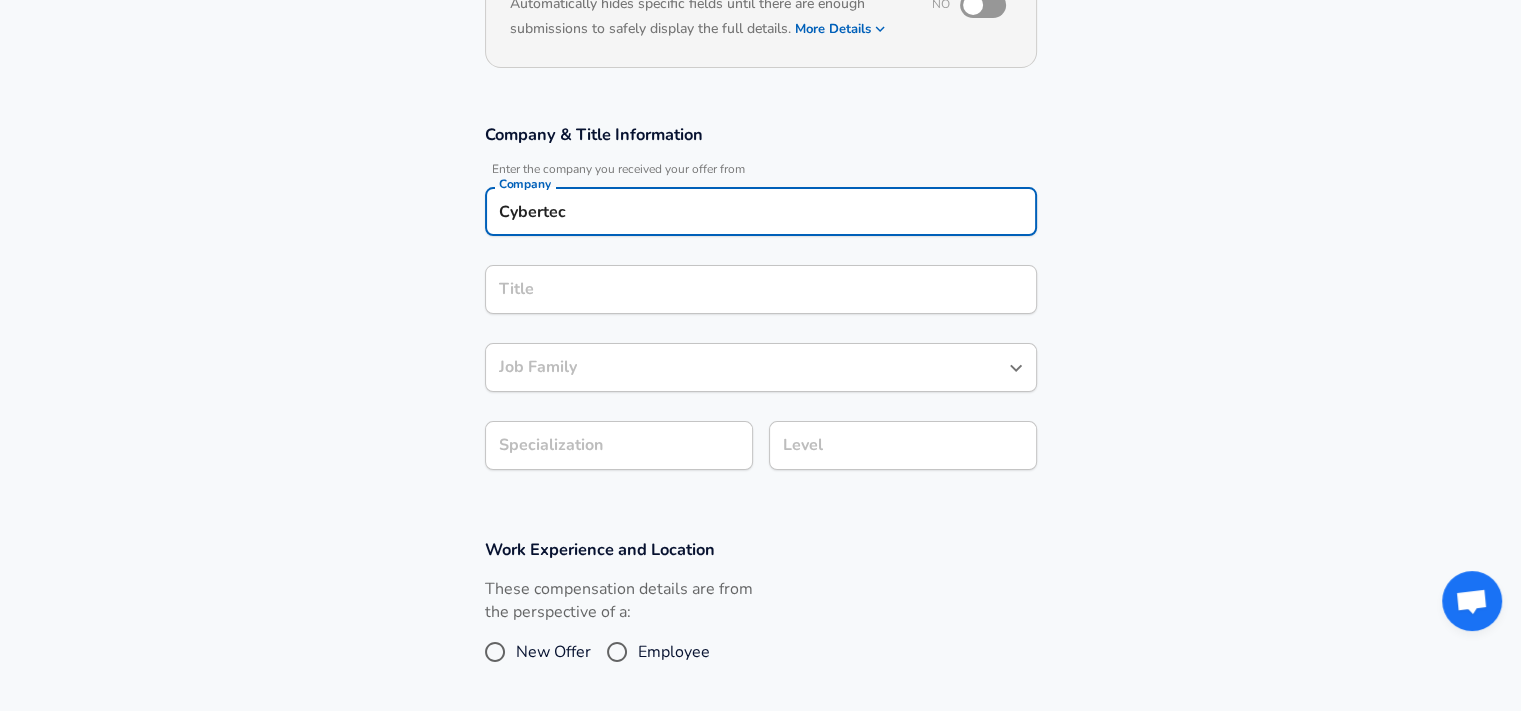 click on "Title" at bounding box center [761, 289] 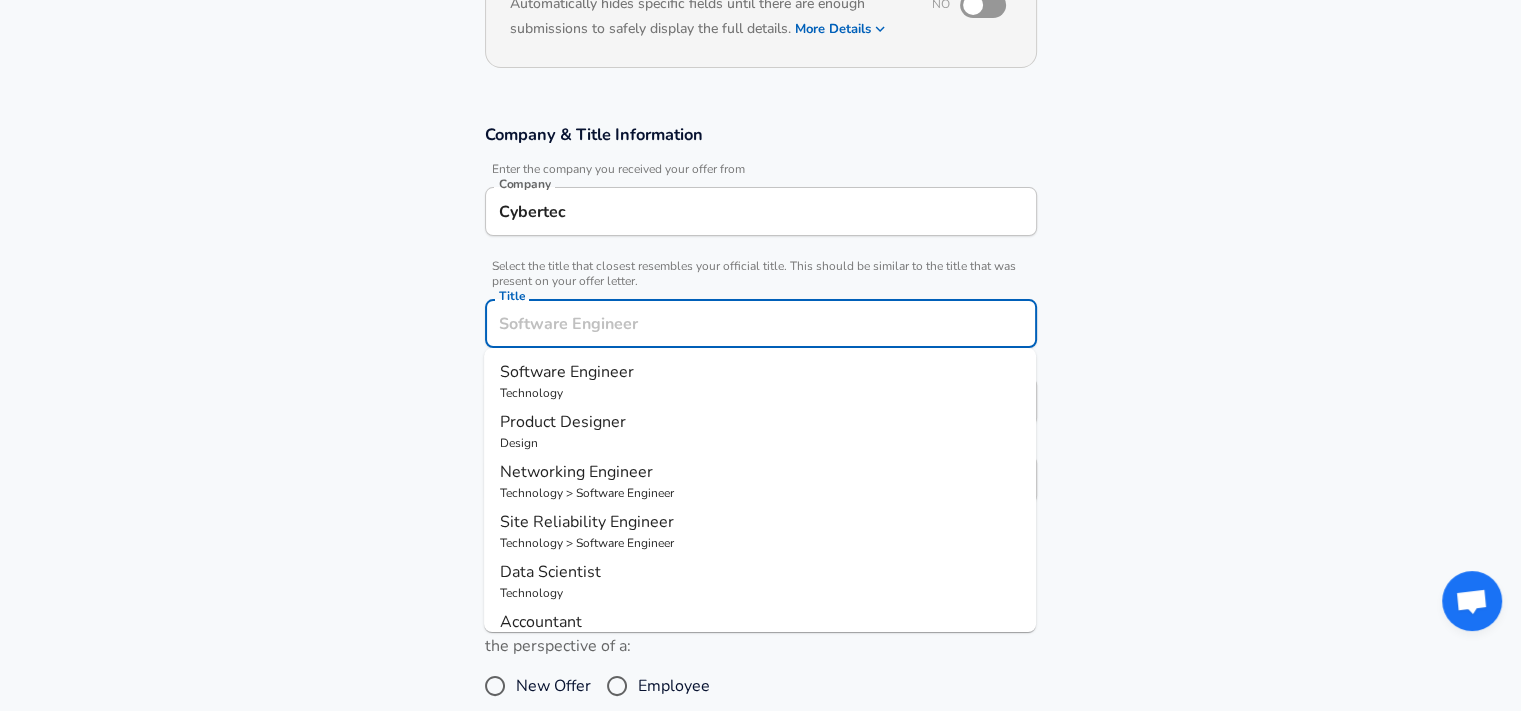 scroll, scrollTop: 296, scrollLeft: 0, axis: vertical 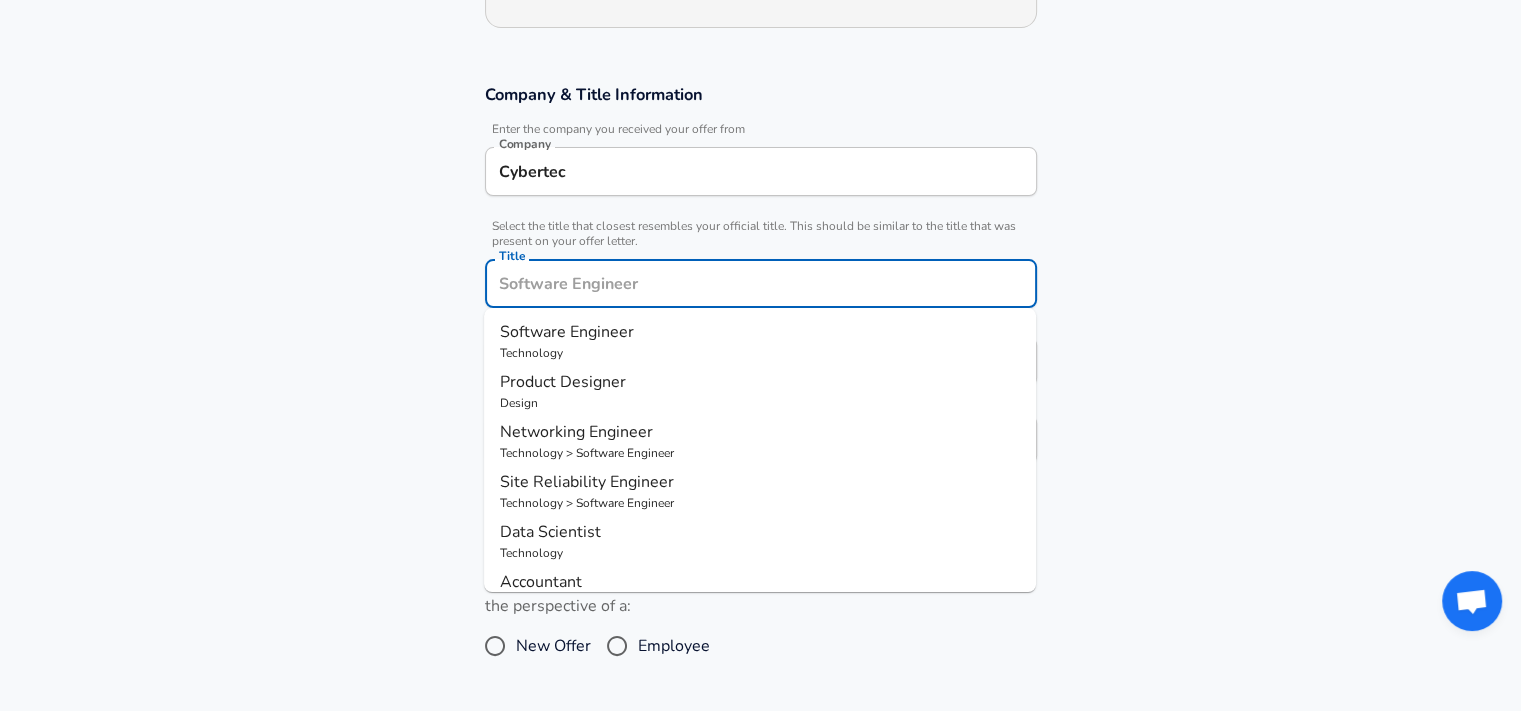 click on "Technology" at bounding box center (760, 353) 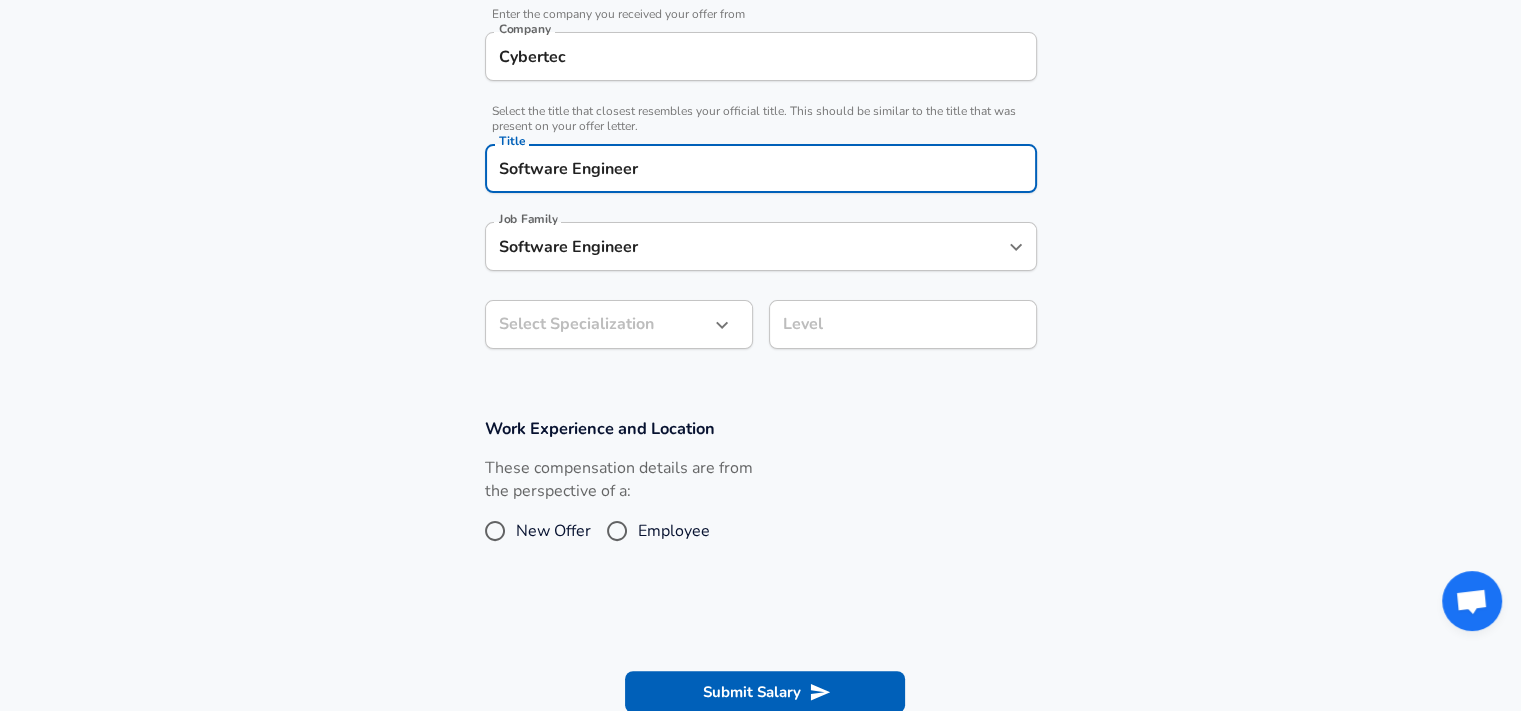 scroll, scrollTop: 448, scrollLeft: 0, axis: vertical 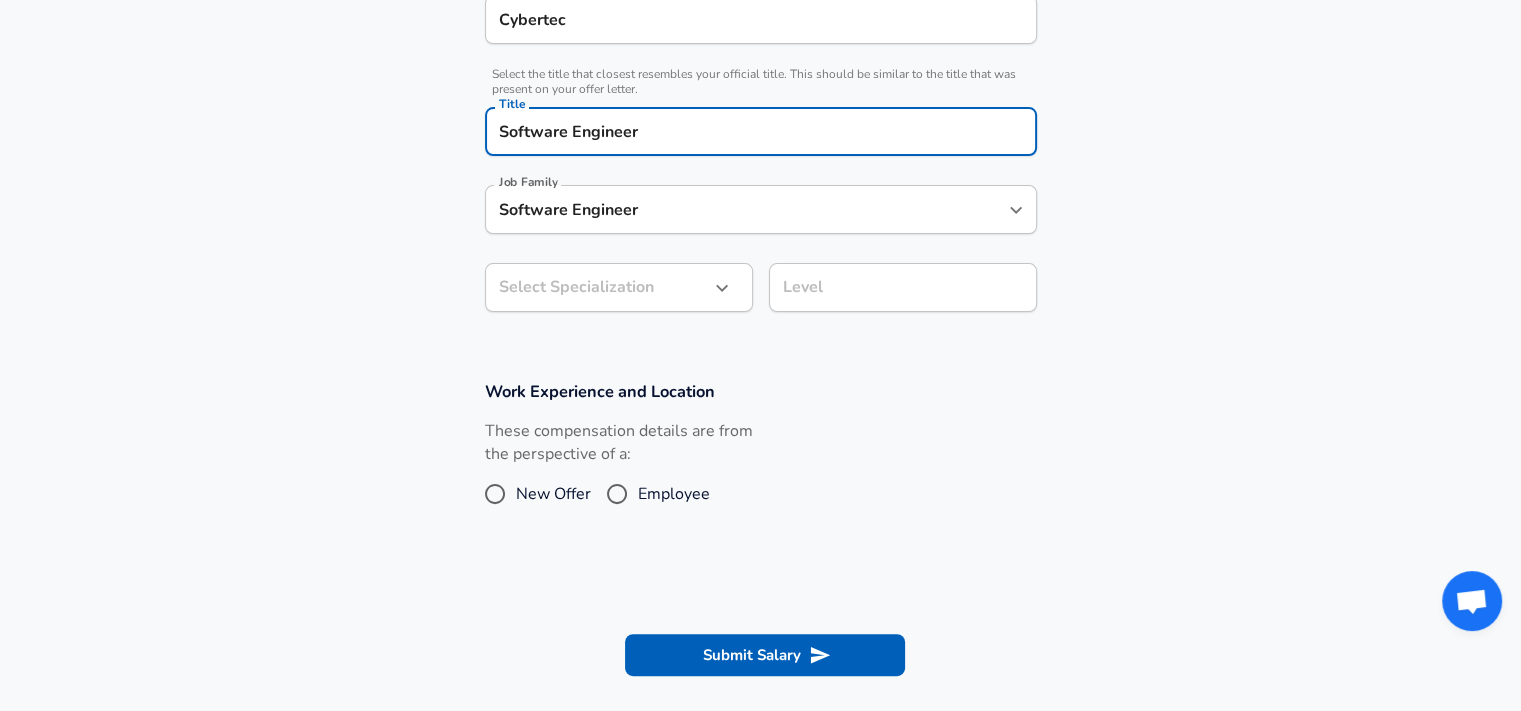 click on "Software Engineer" at bounding box center (746, 209) 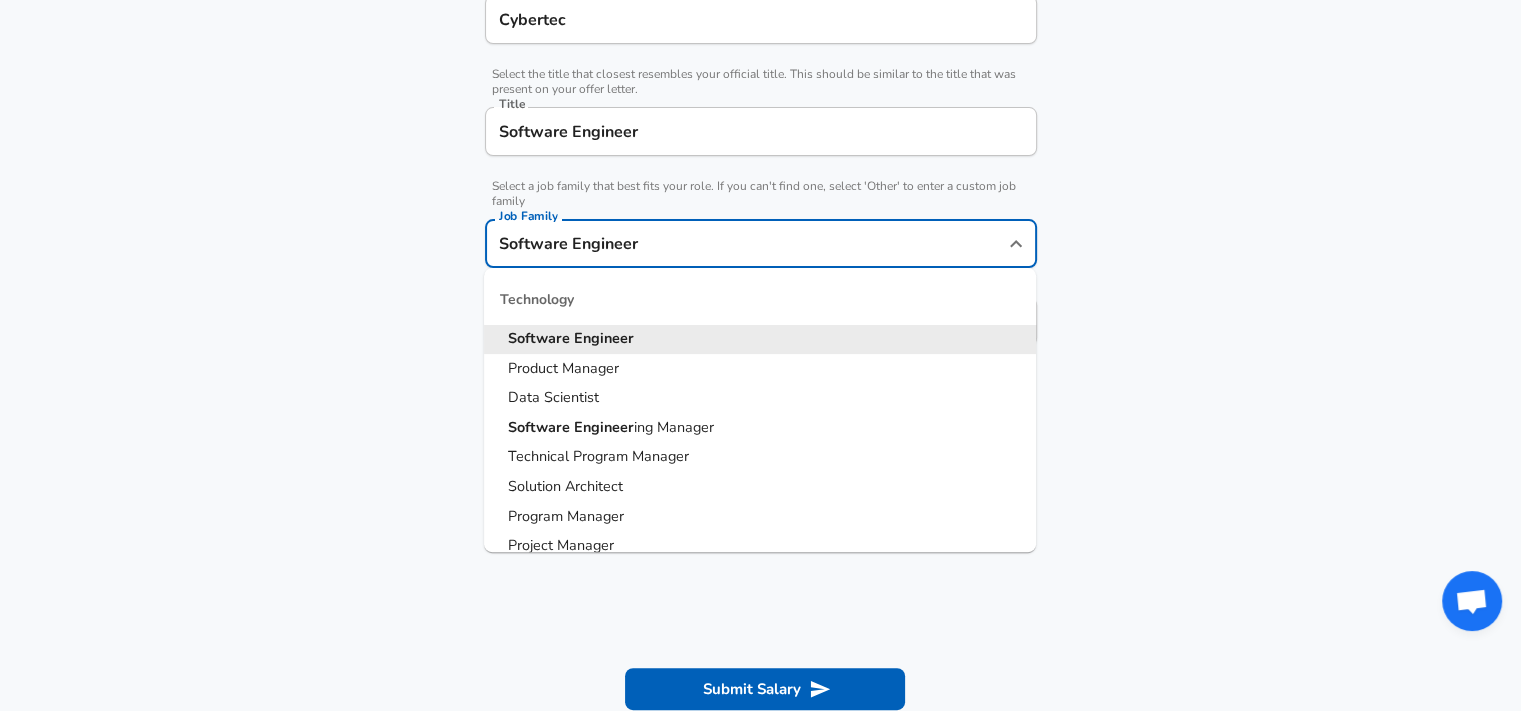 scroll, scrollTop: 488, scrollLeft: 0, axis: vertical 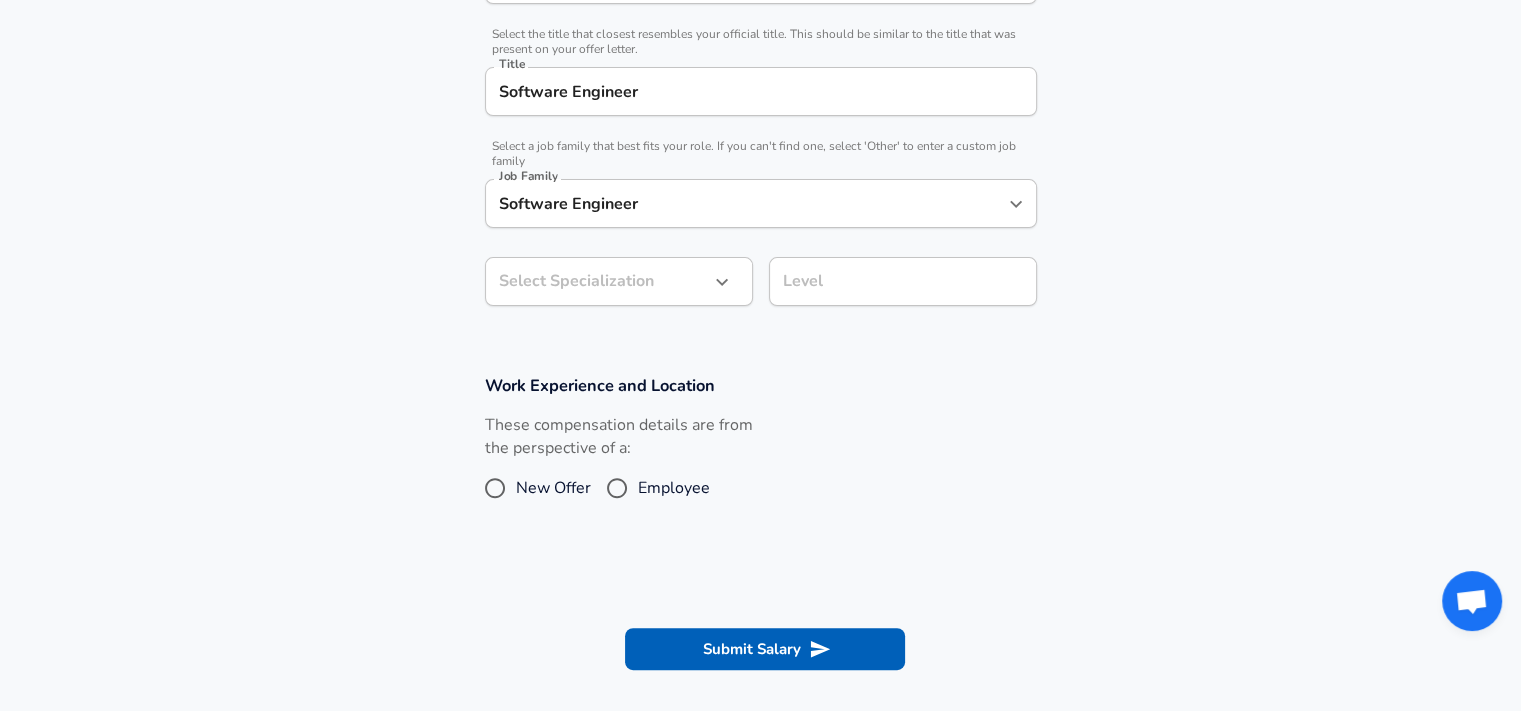 click on "Company & Title Information   Enter the company you received your offer from Company Cybertec Company   Select the title that closest resembles your official title. This should be similar to the title that was present on your offer letter. Title Software Engineer Title   Select a job family that best fits your role. If you can't find one, select 'Other' to enter a custom job family Job Family Software Engineer Job Family Select Specialization ​ Select Specialization Level Level" at bounding box center (761, 105) 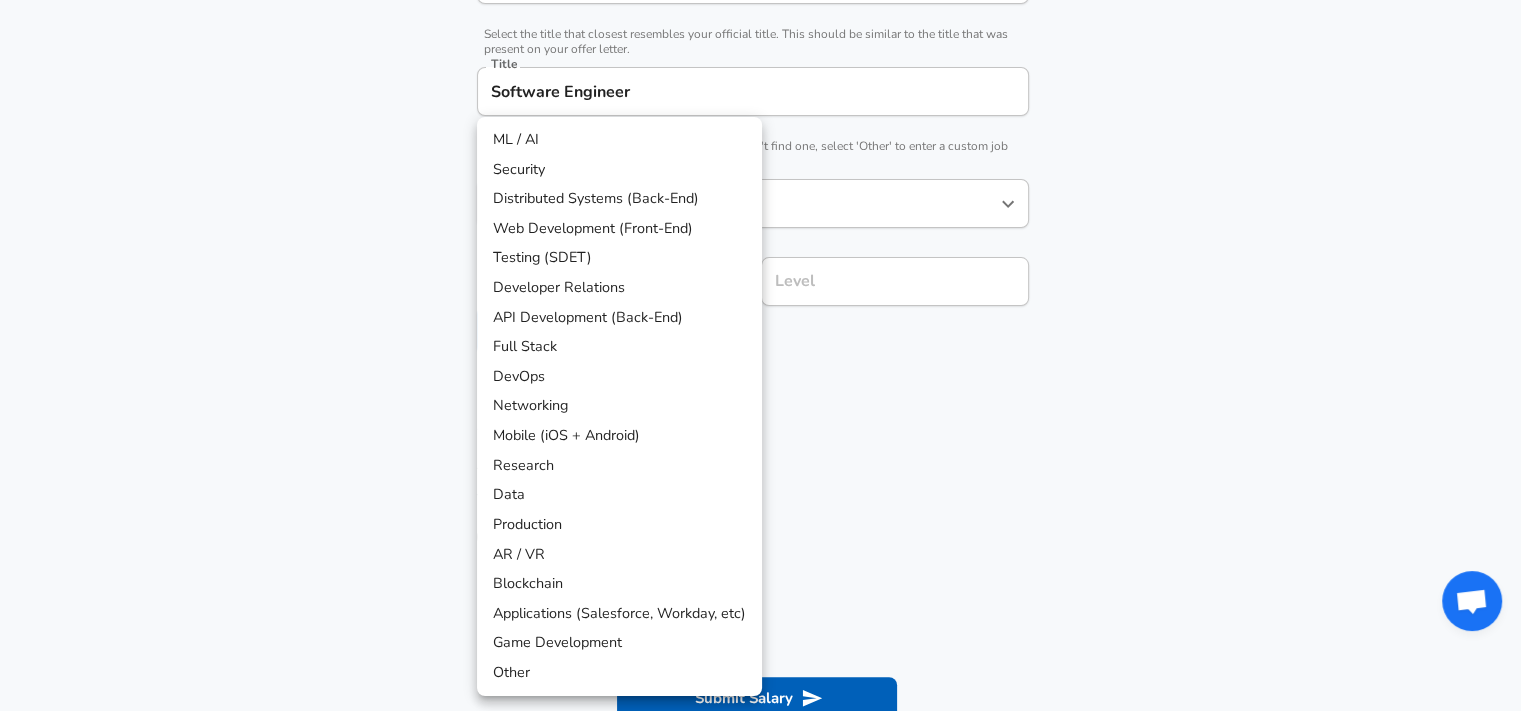 scroll, scrollTop: 548, scrollLeft: 0, axis: vertical 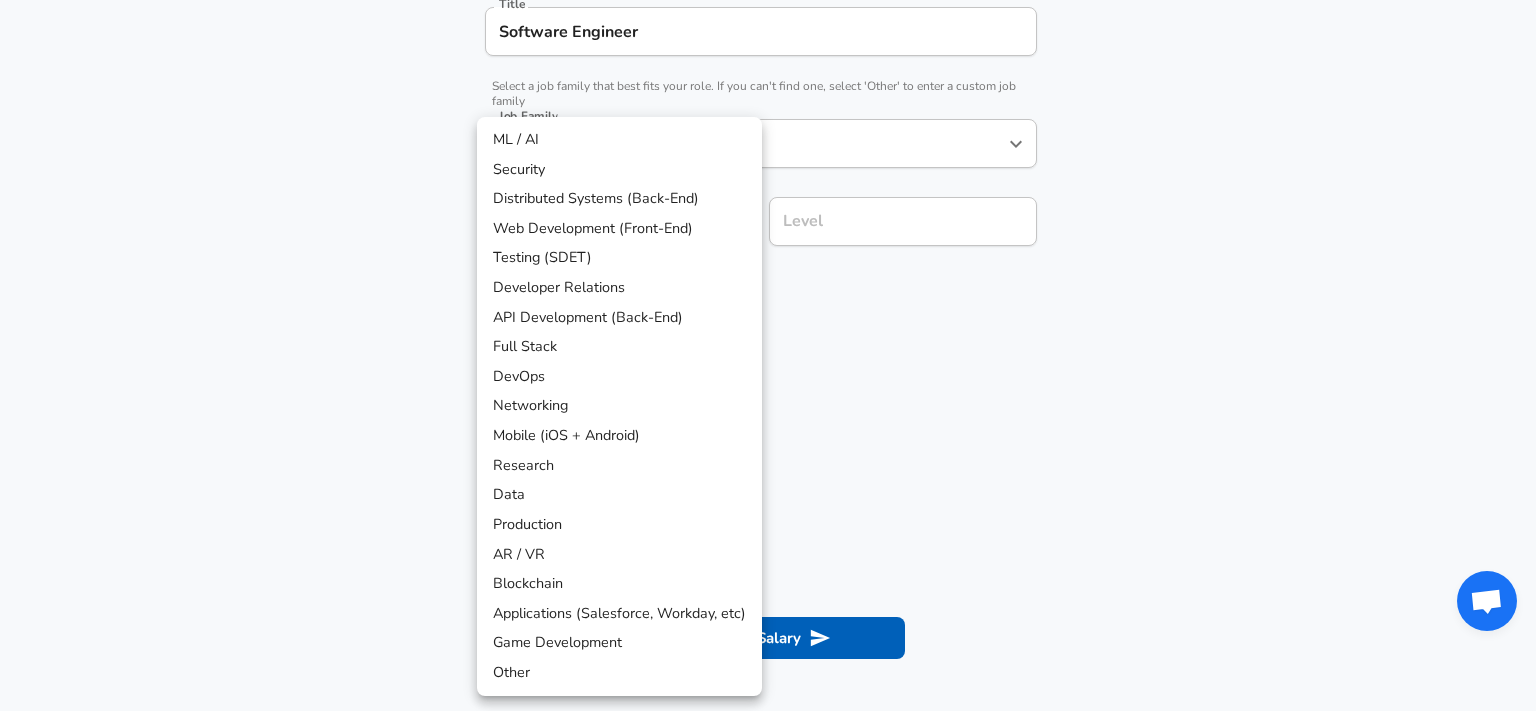 click on "Full Stack" at bounding box center (619, 347) 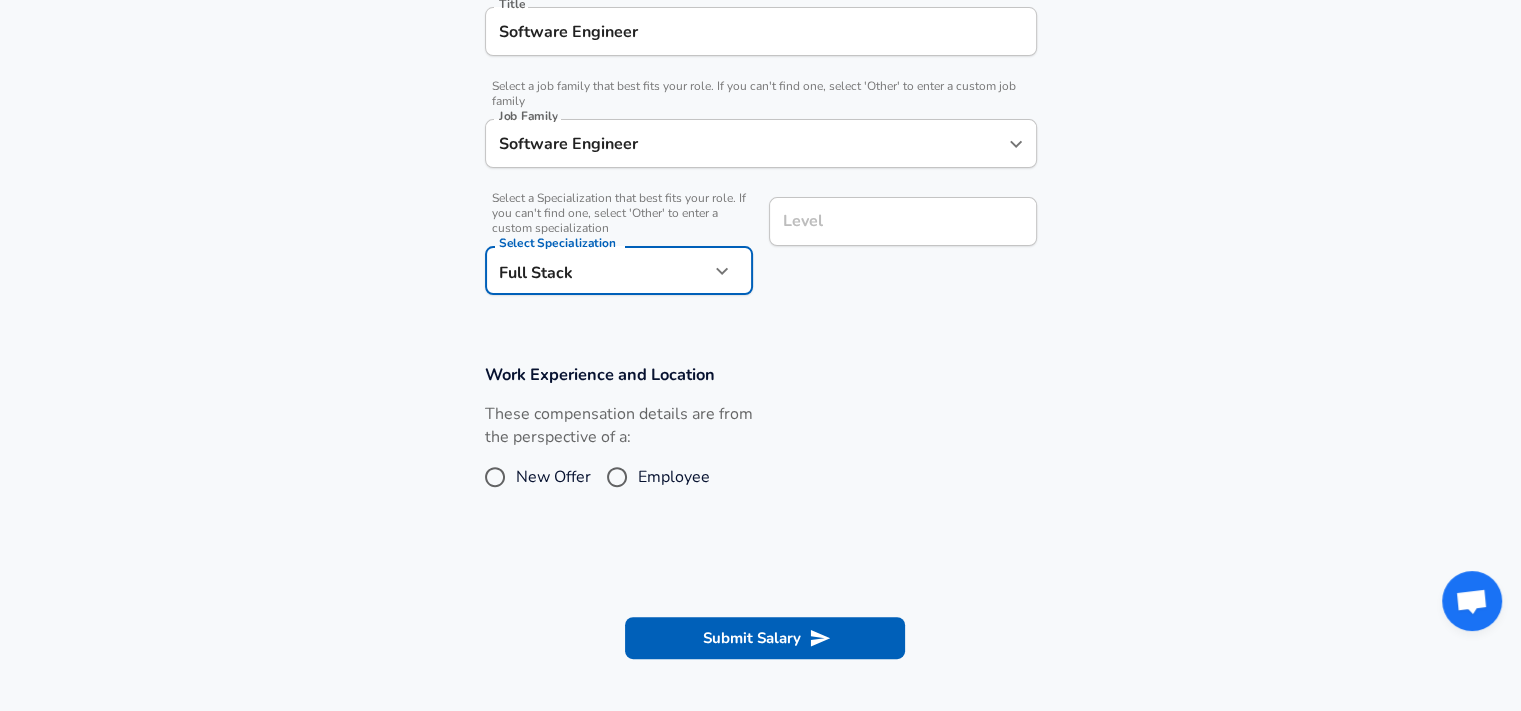click on "Level" at bounding box center (903, 221) 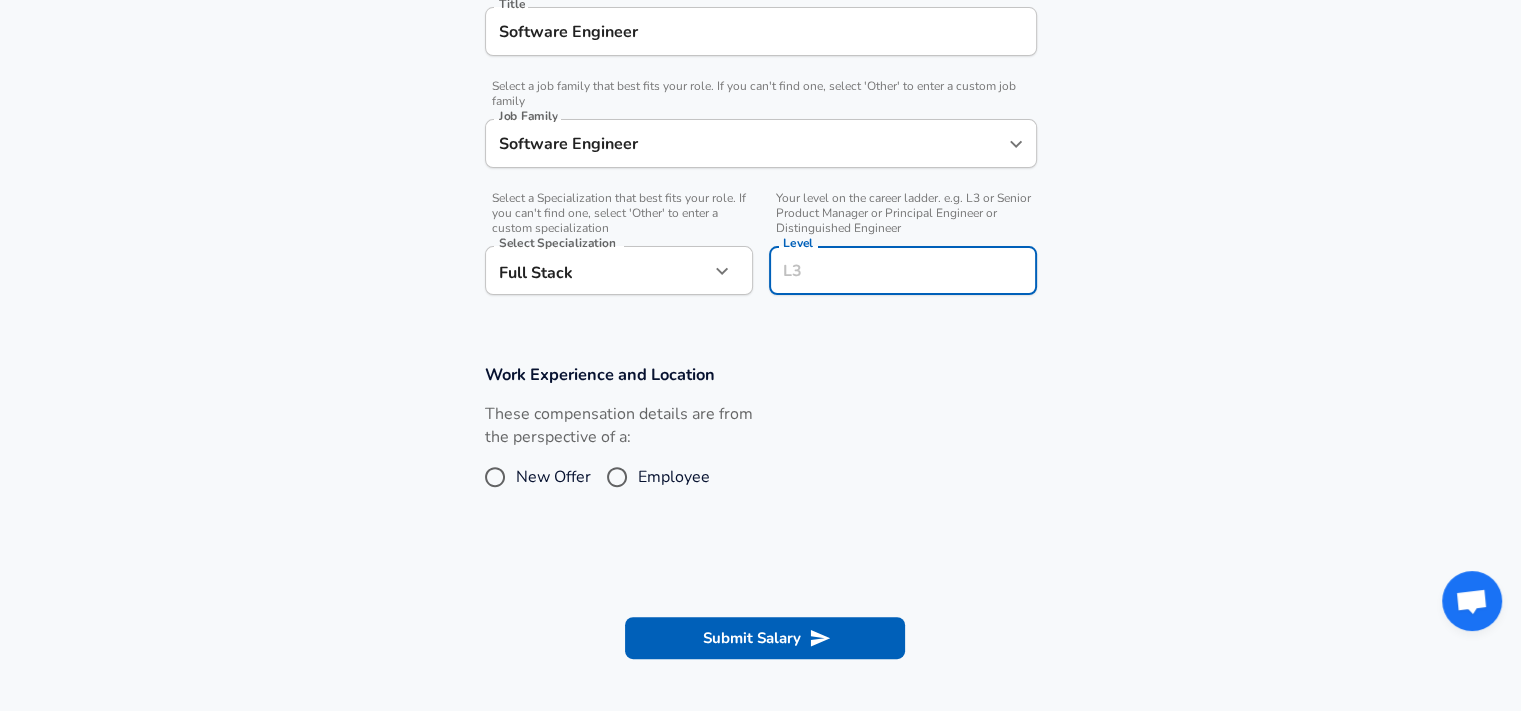 scroll, scrollTop: 588, scrollLeft: 0, axis: vertical 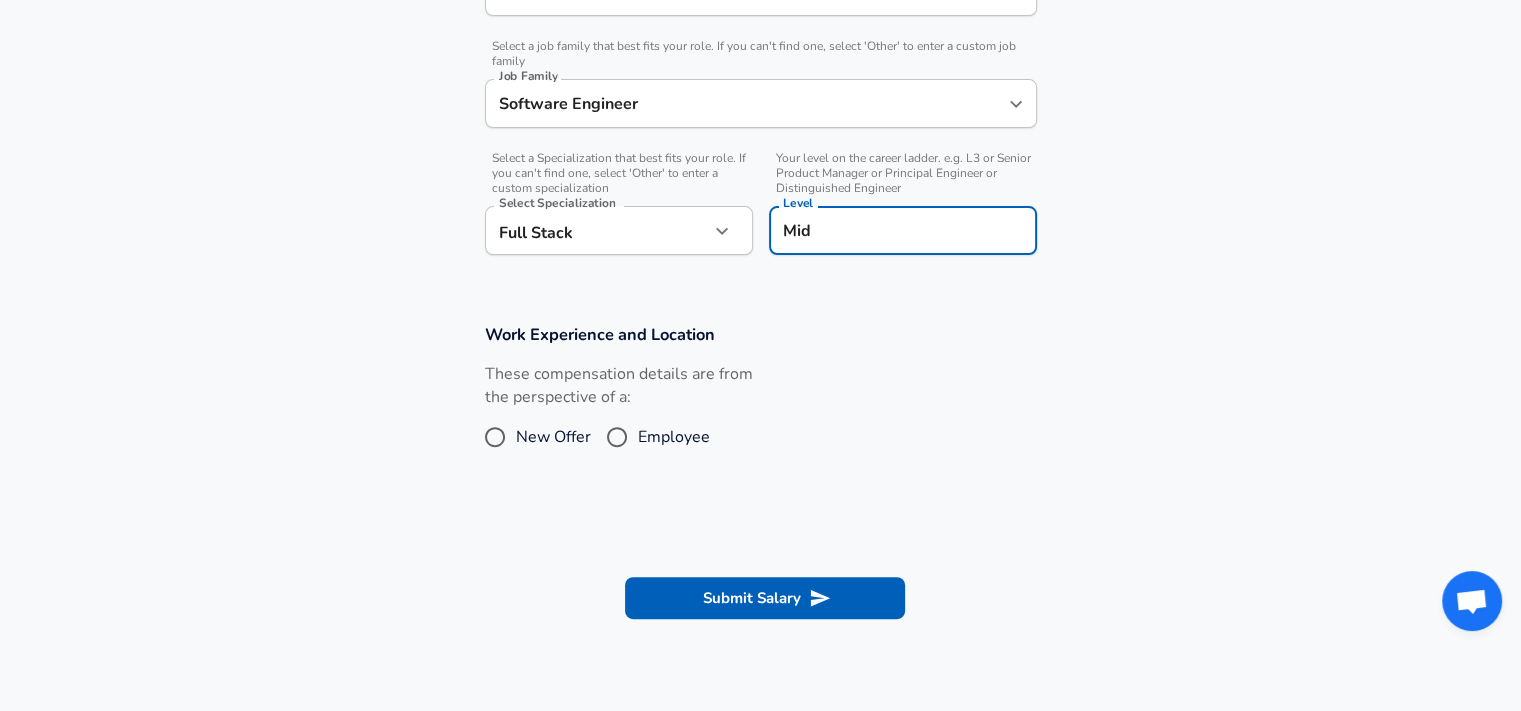 type on "Mid" 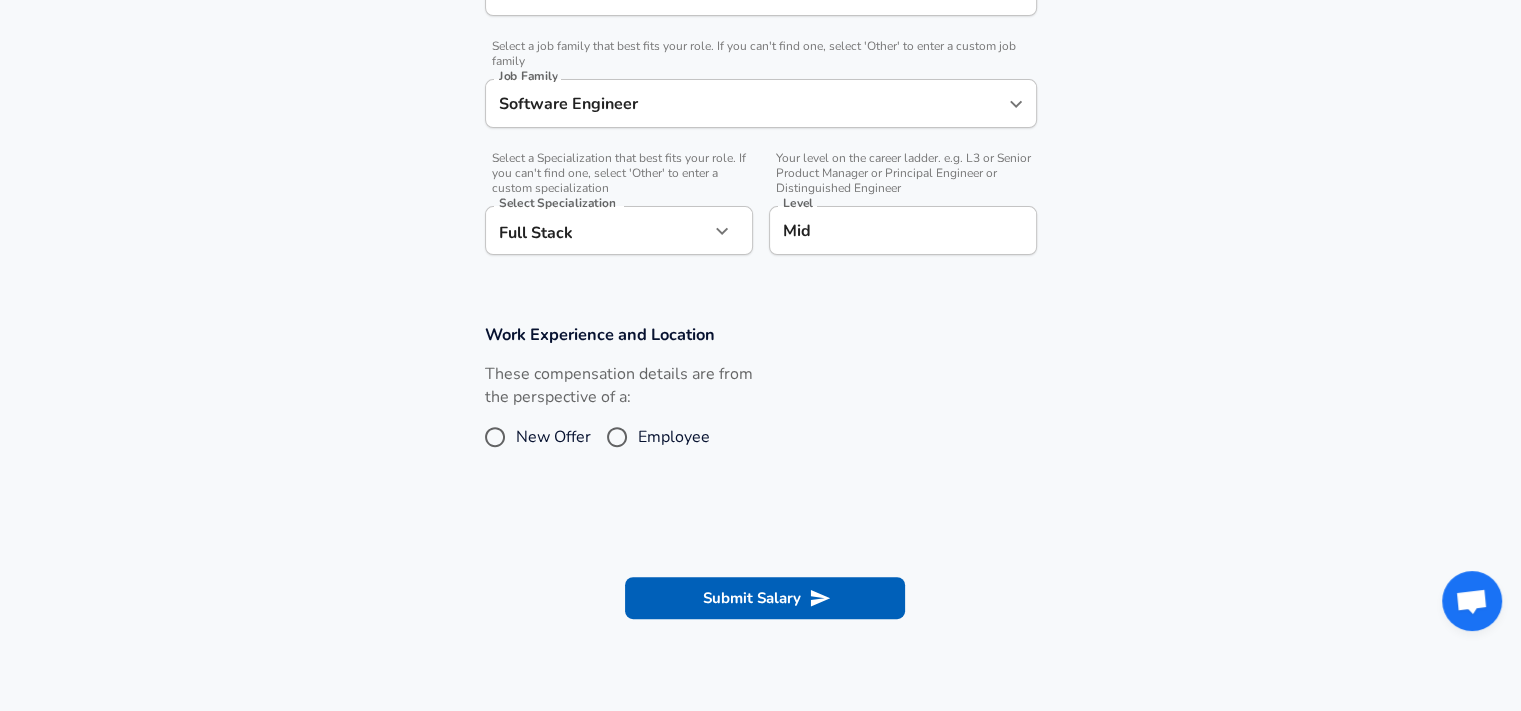 click on "These compensation details are from the perspective of a: New Offer Employee" at bounding box center (753, 416) 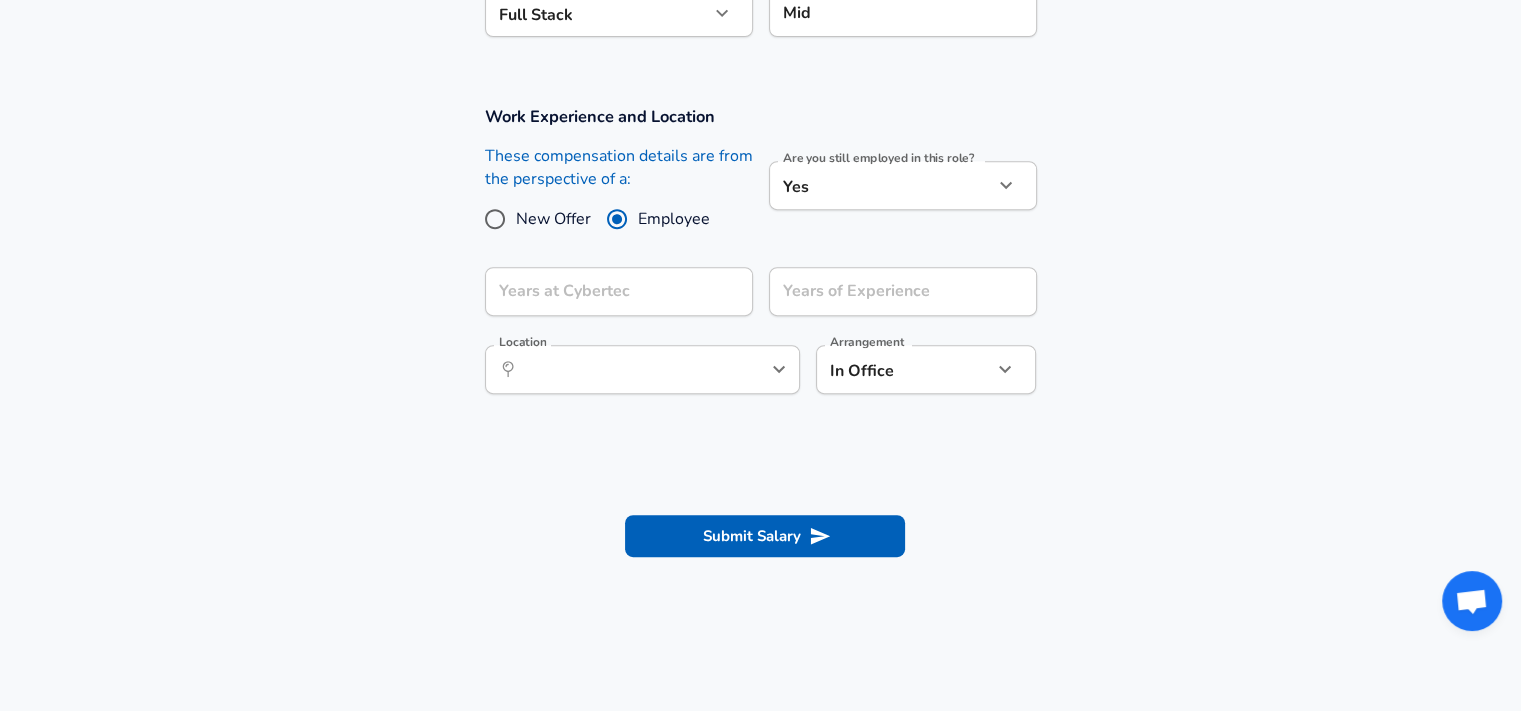 scroll, scrollTop: 807, scrollLeft: 0, axis: vertical 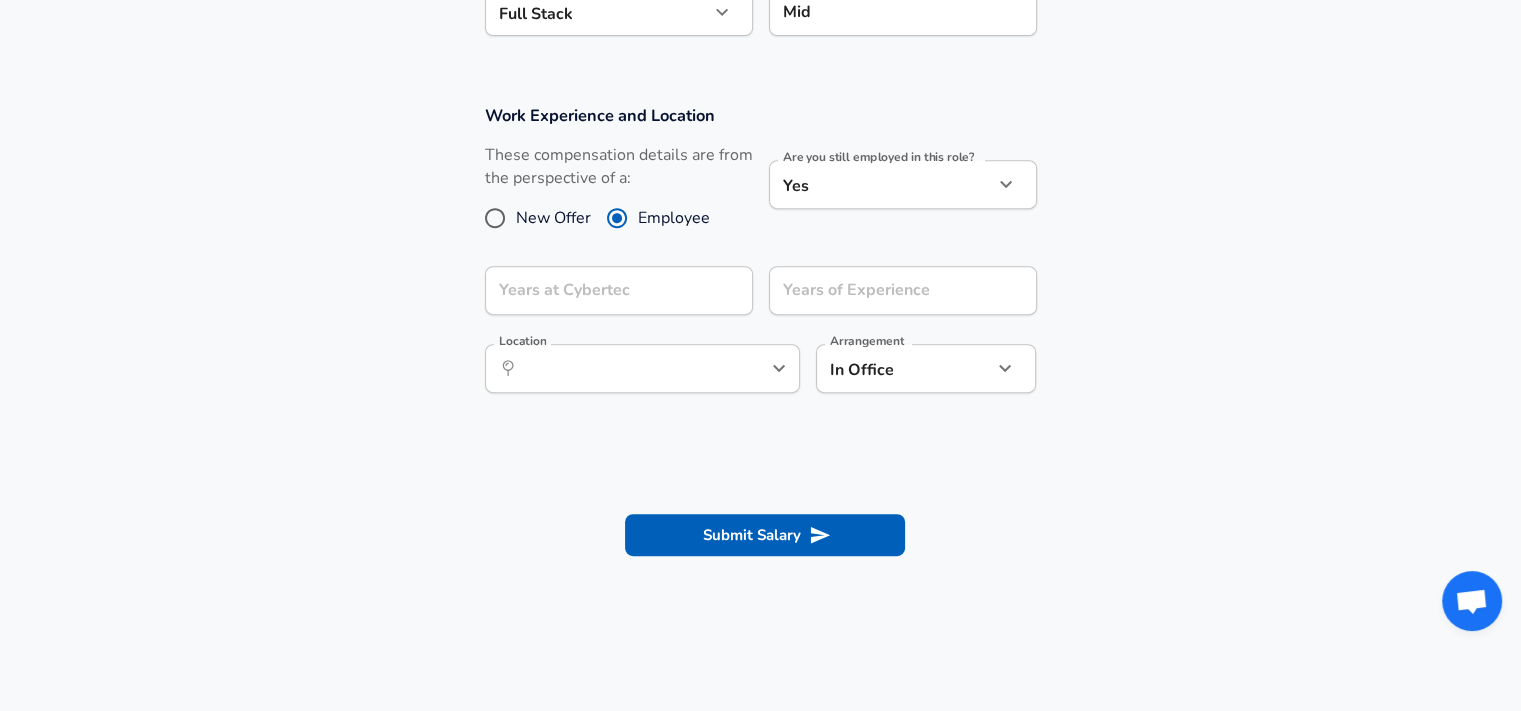 click on "Years at Cybertec Years at Cybertec" at bounding box center [619, 293] 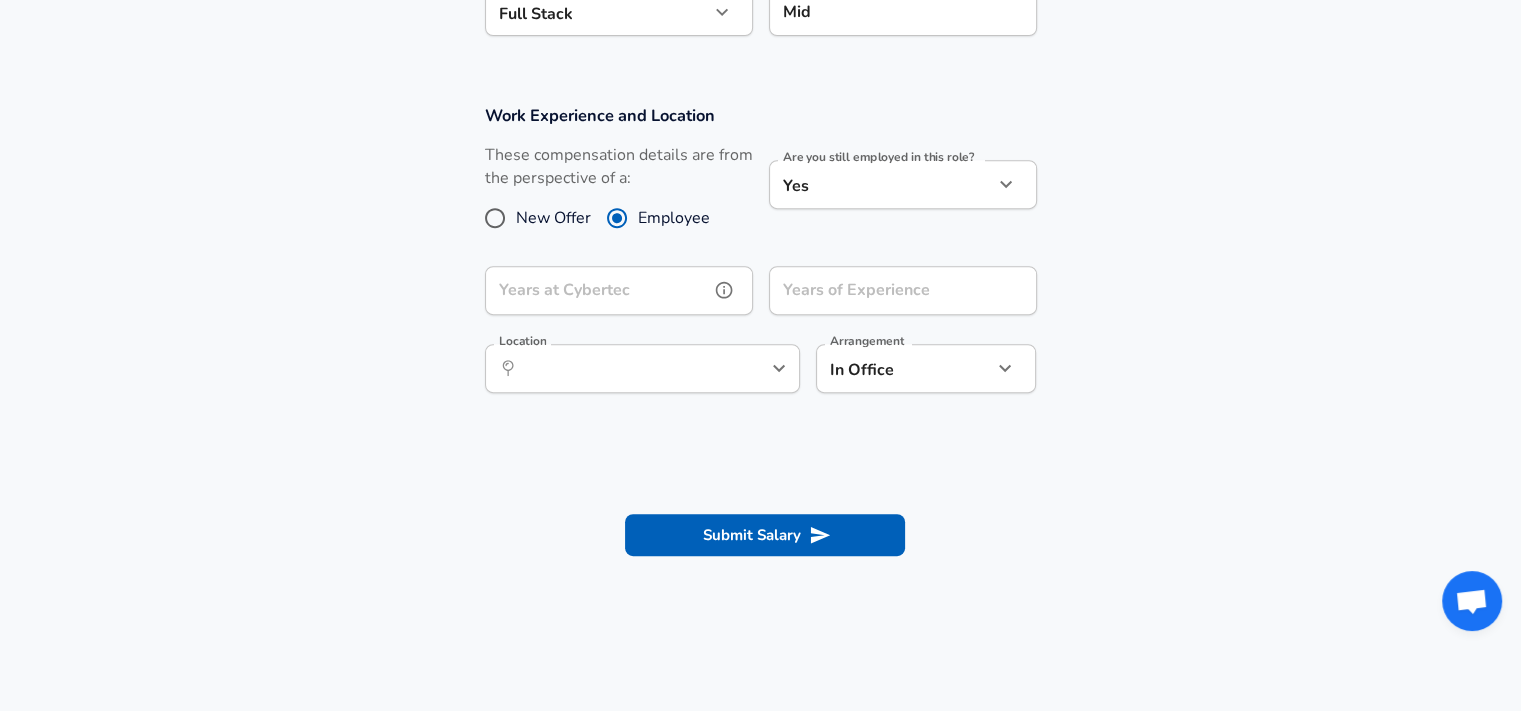 click on "Years at Cybertec" at bounding box center [597, 290] 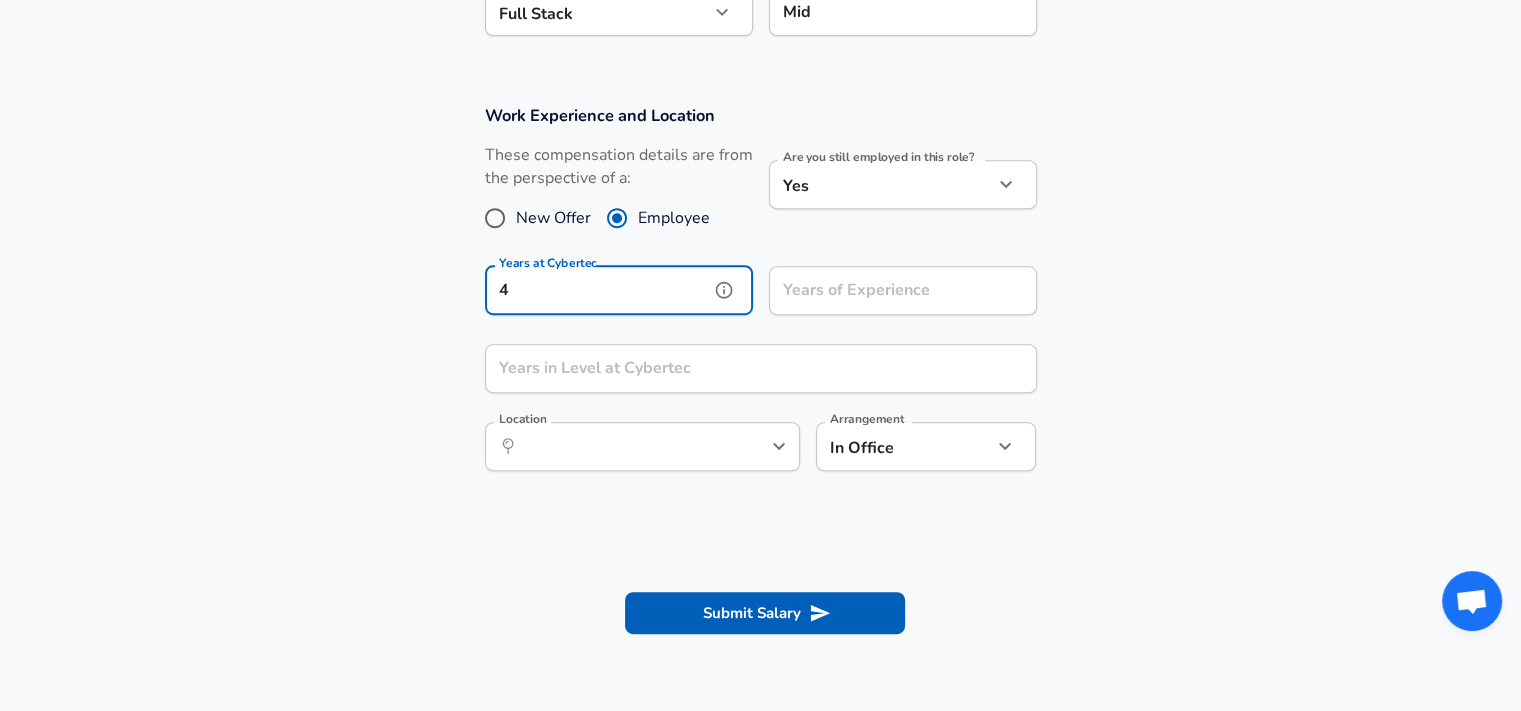 type on "4" 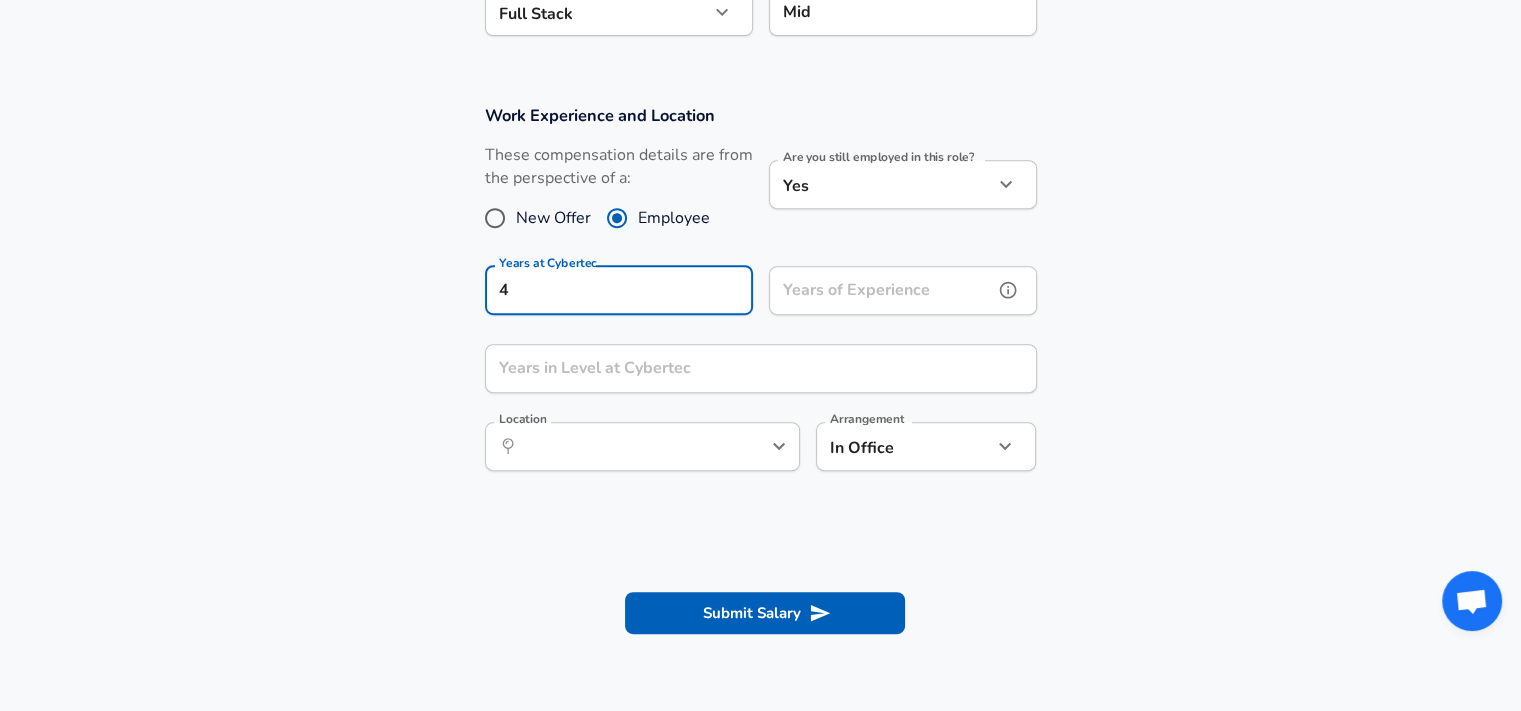 click on "Years of Experience Years of Experience" at bounding box center [903, 293] 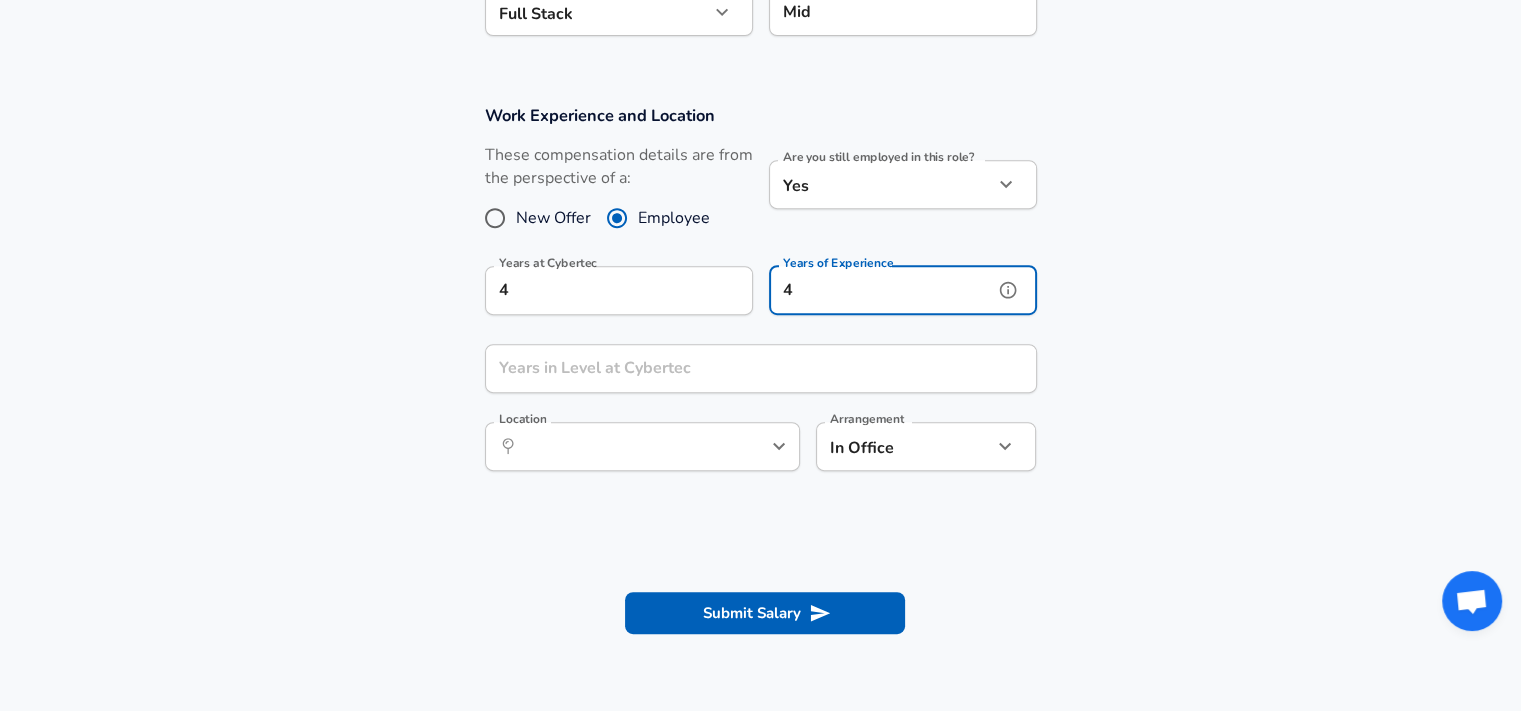 type on "4" 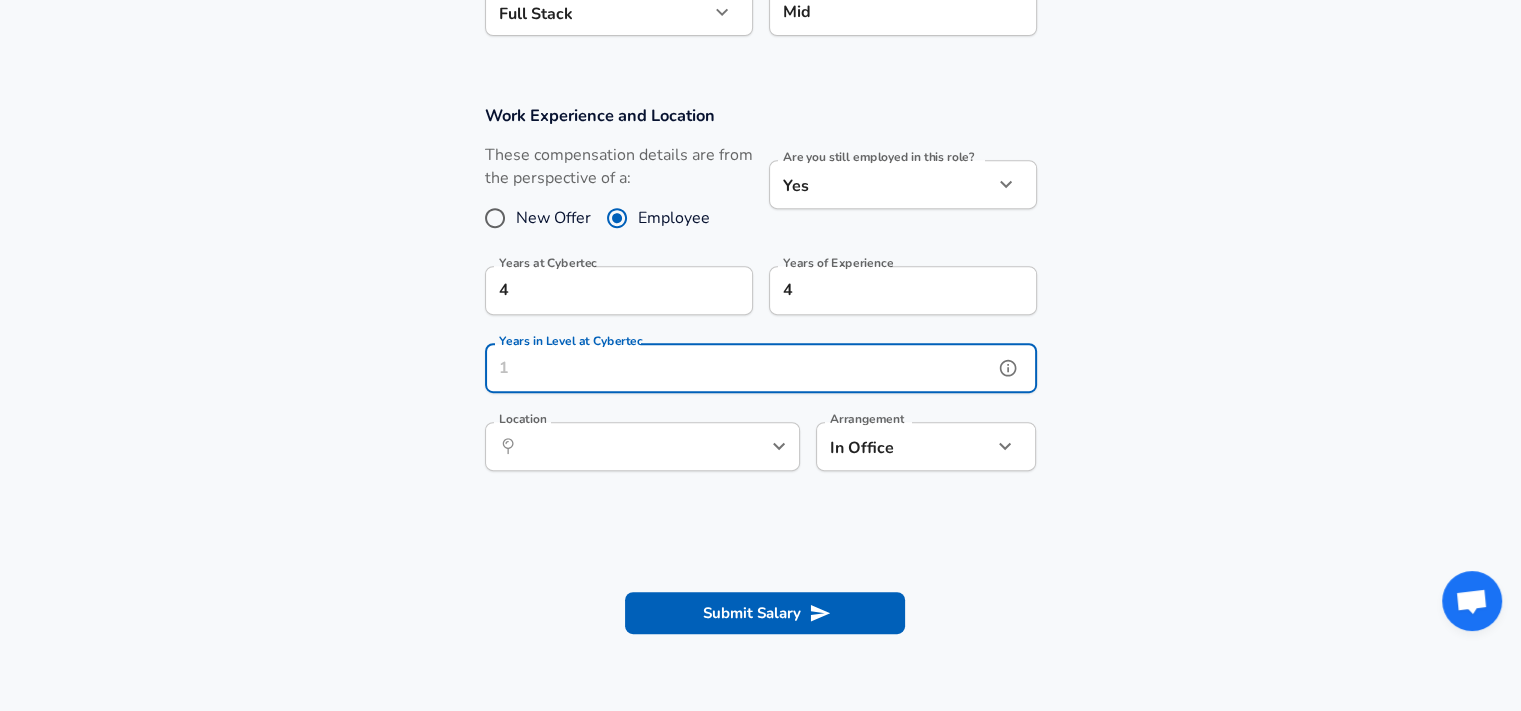 click on "Years in Level at Cybertec" at bounding box center [739, 368] 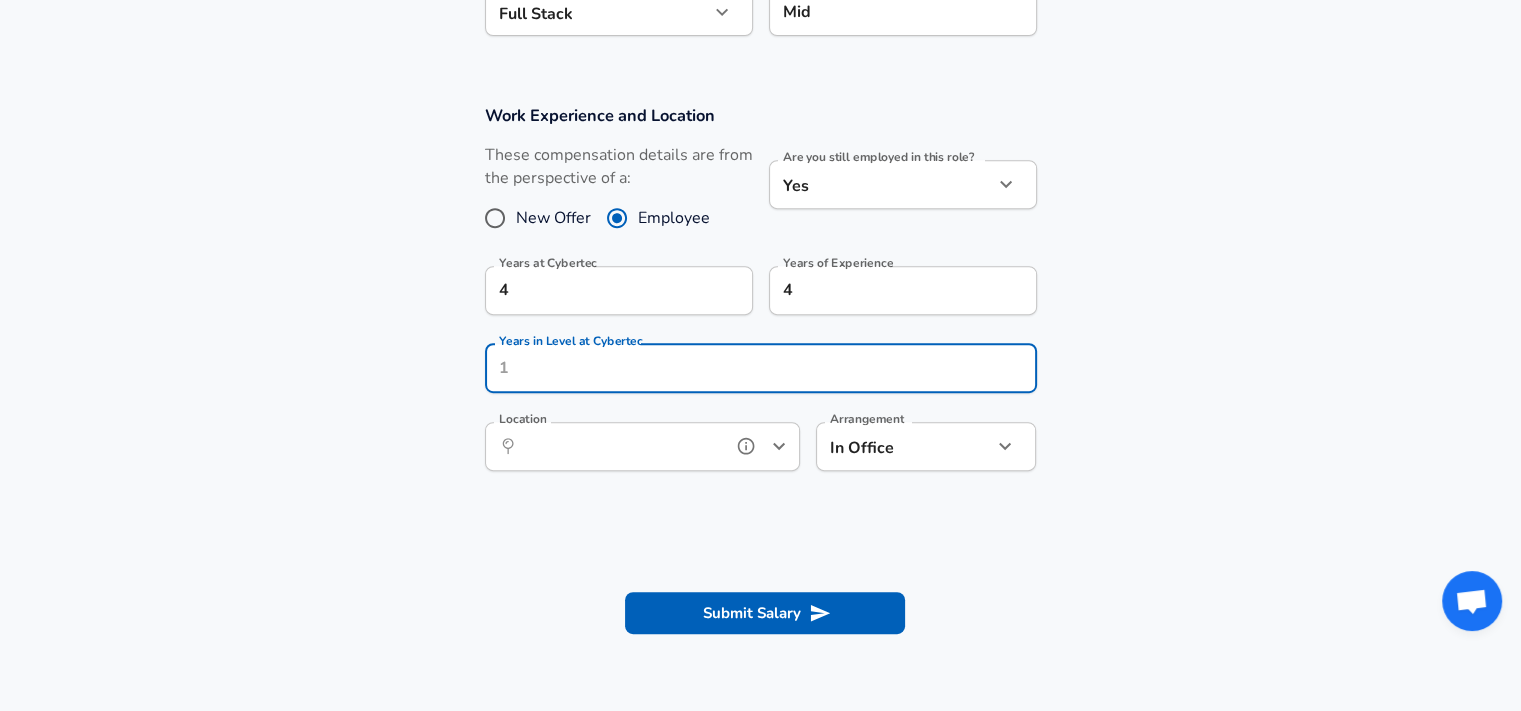 click on "Location" at bounding box center [620, 446] 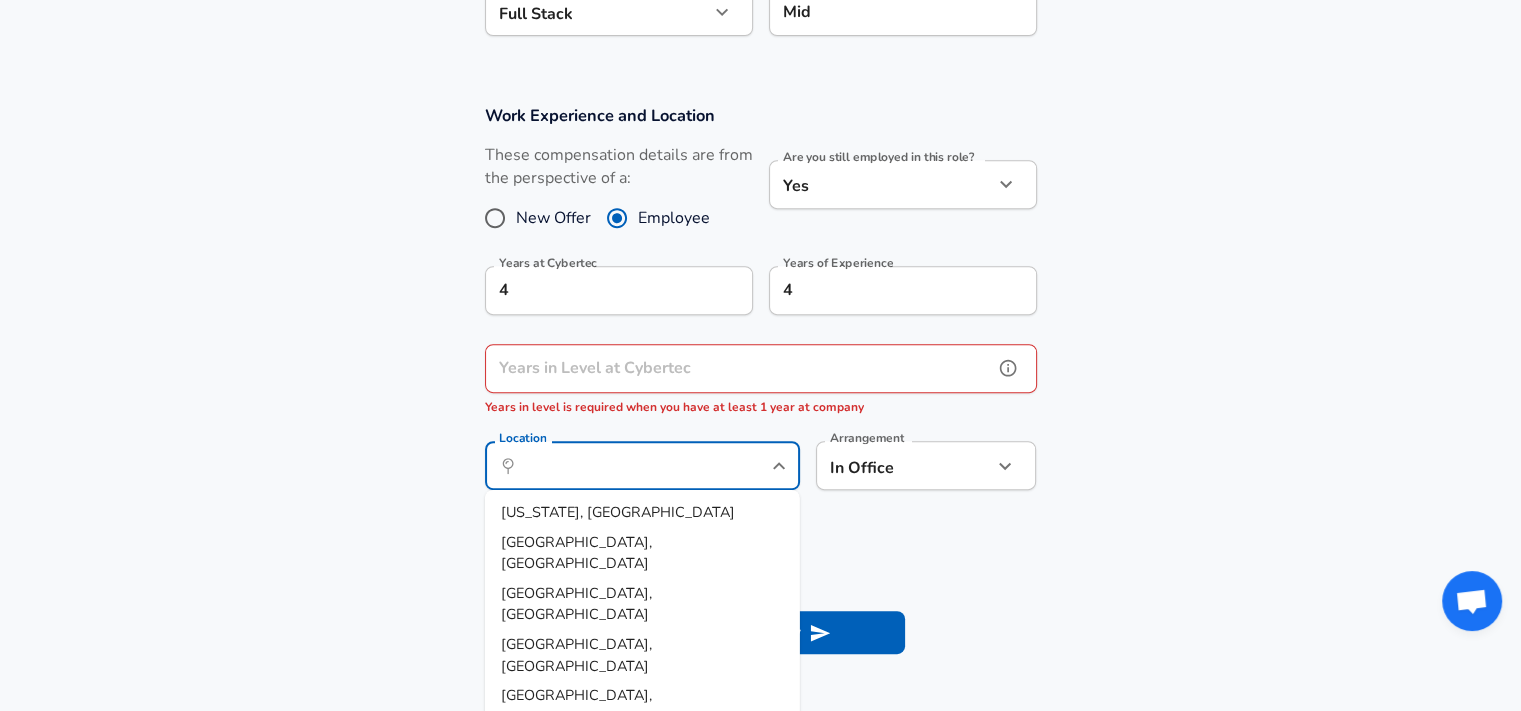 click on "Years in Level at Cybertec" at bounding box center [739, 368] 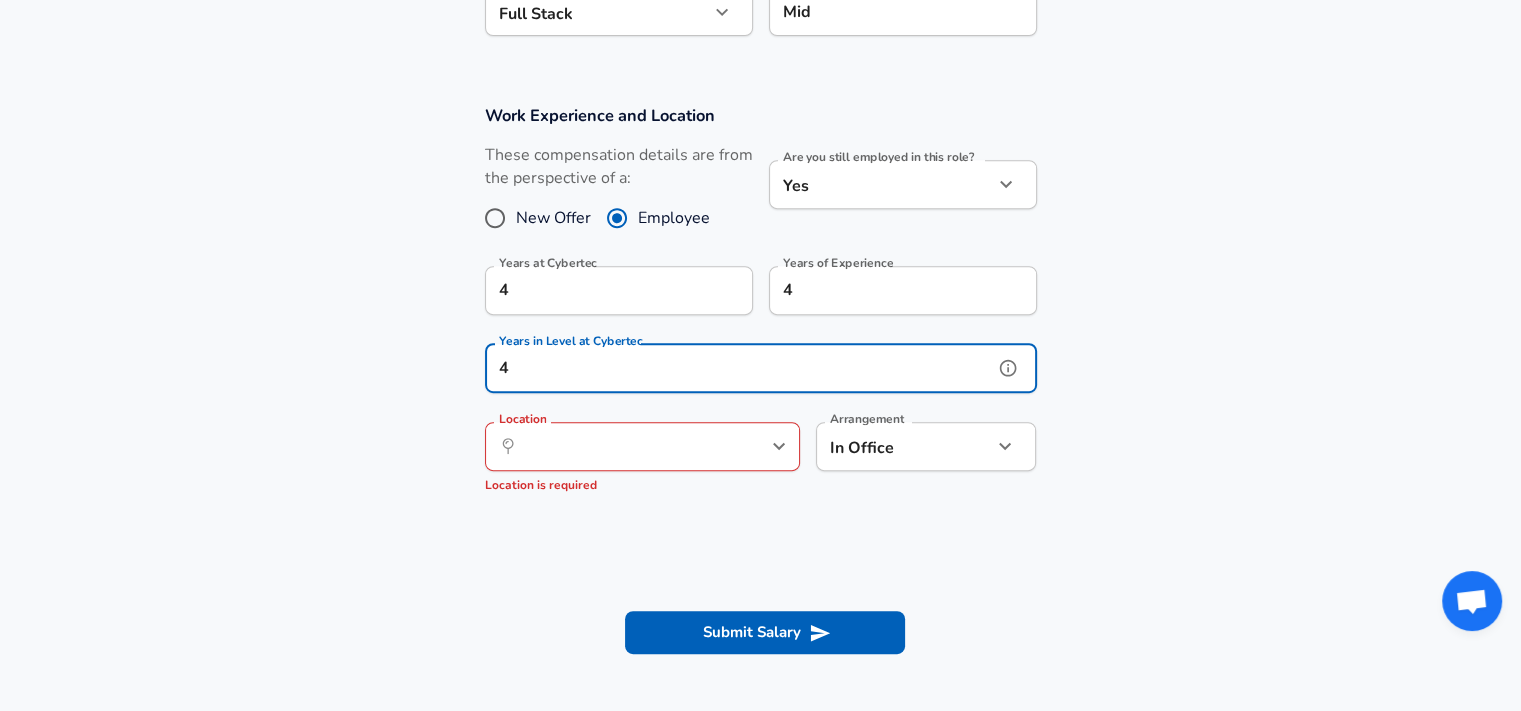 type on "4" 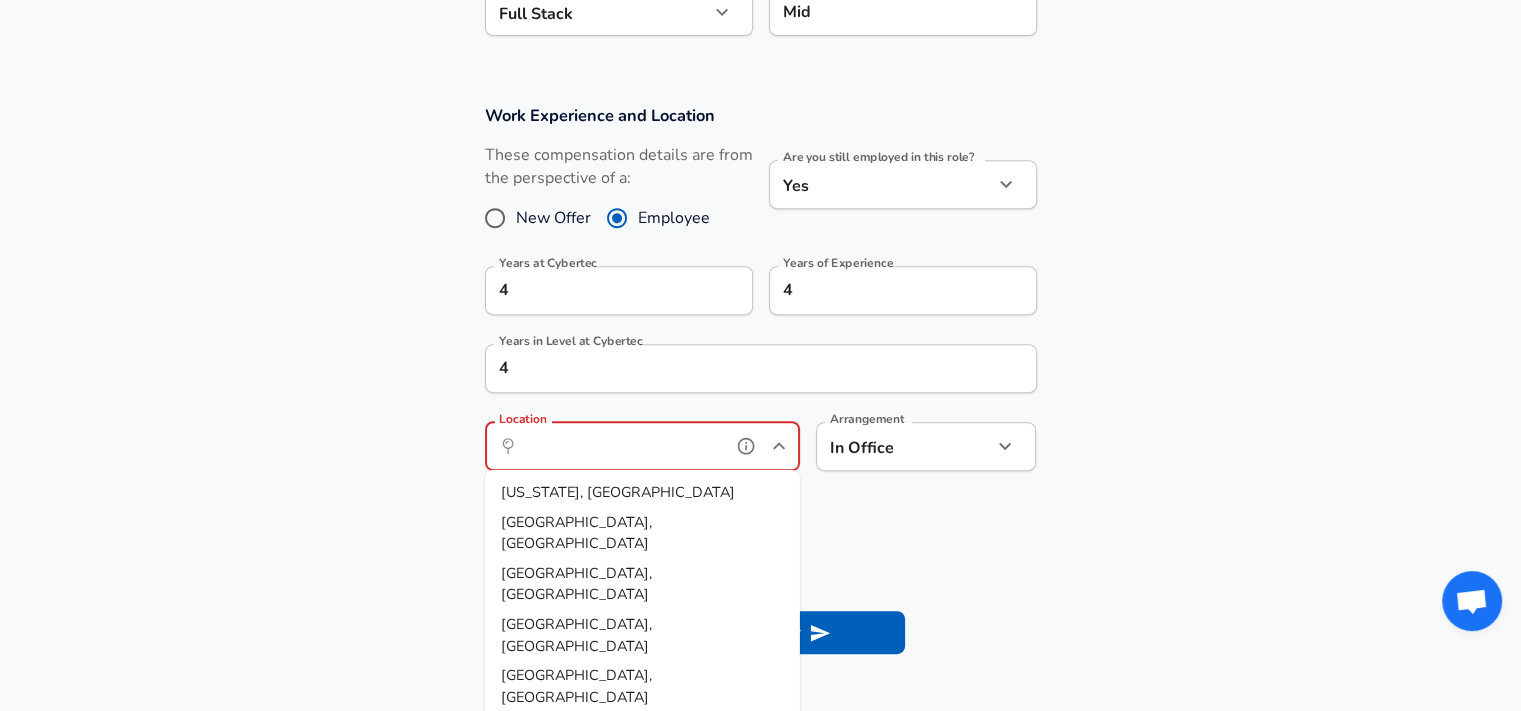 click on "Location" at bounding box center [620, 446] 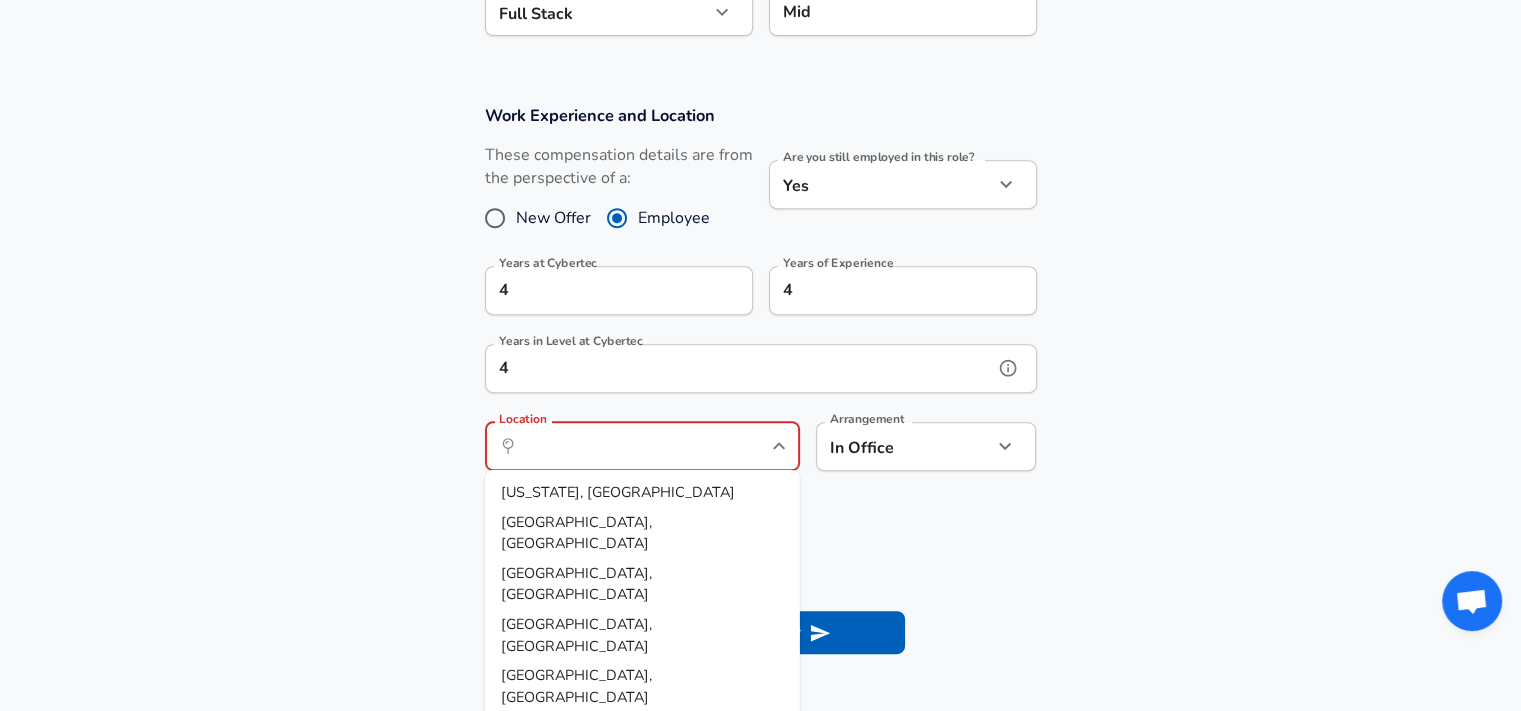 click on "4" at bounding box center [739, 368] 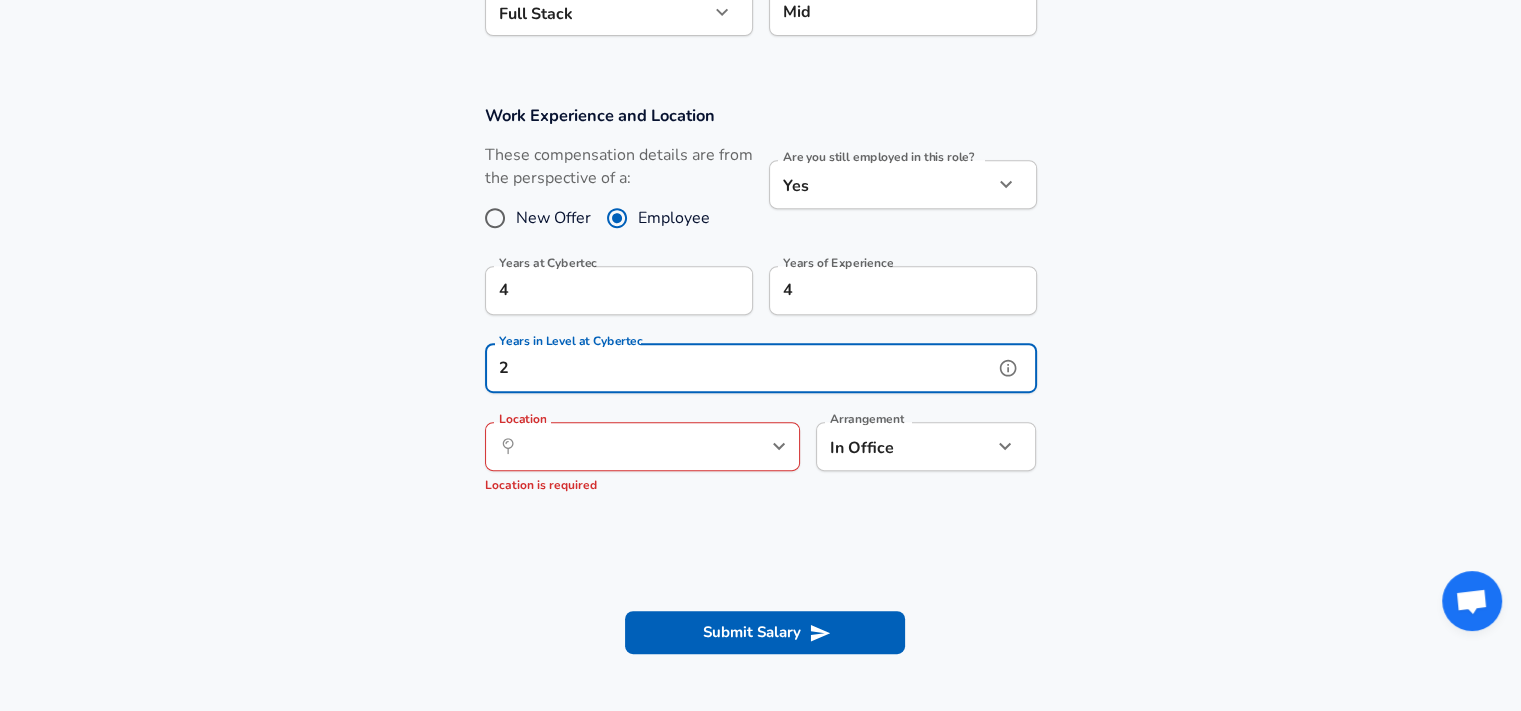 click on "​ Location" at bounding box center (642, 446) 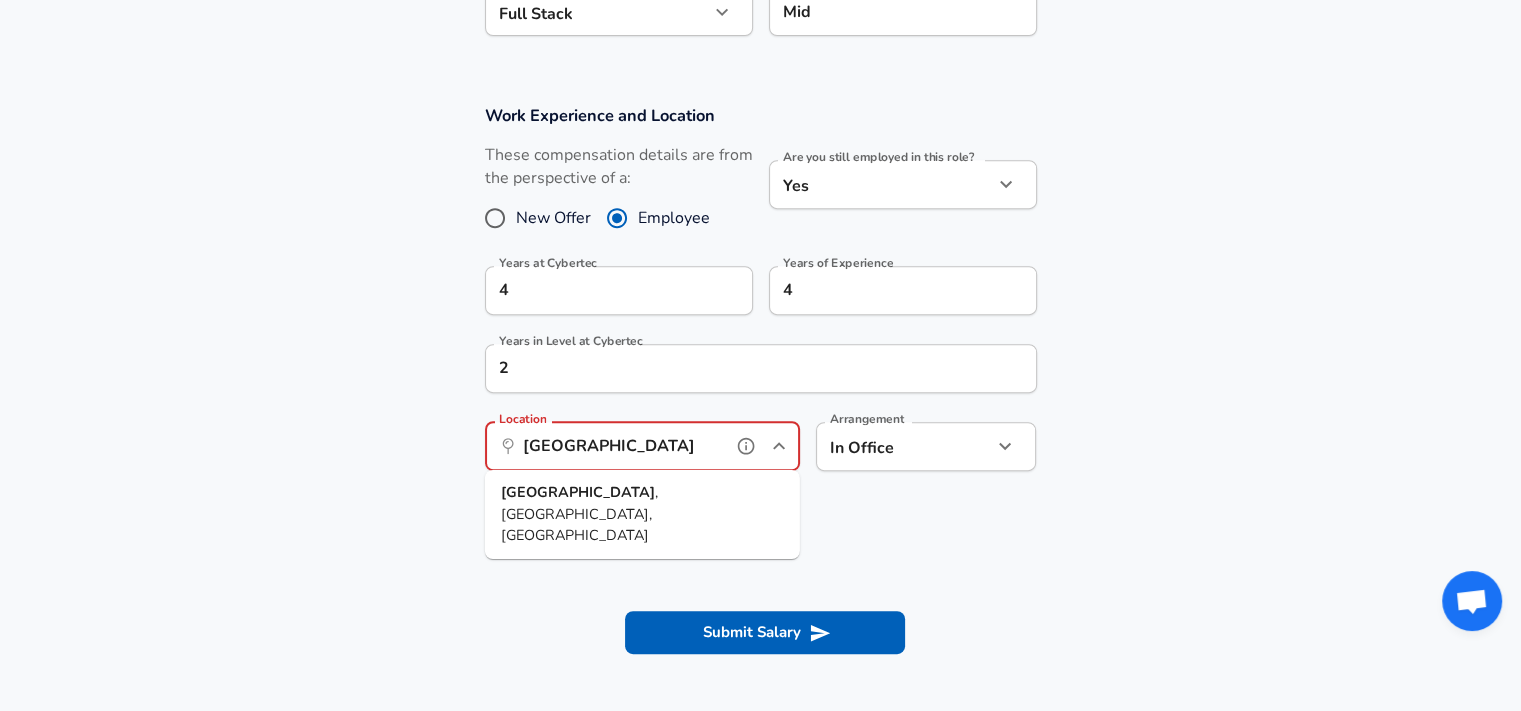 click on "[GEOGRAPHIC_DATA] , [GEOGRAPHIC_DATA], [GEOGRAPHIC_DATA]" at bounding box center [642, 514] 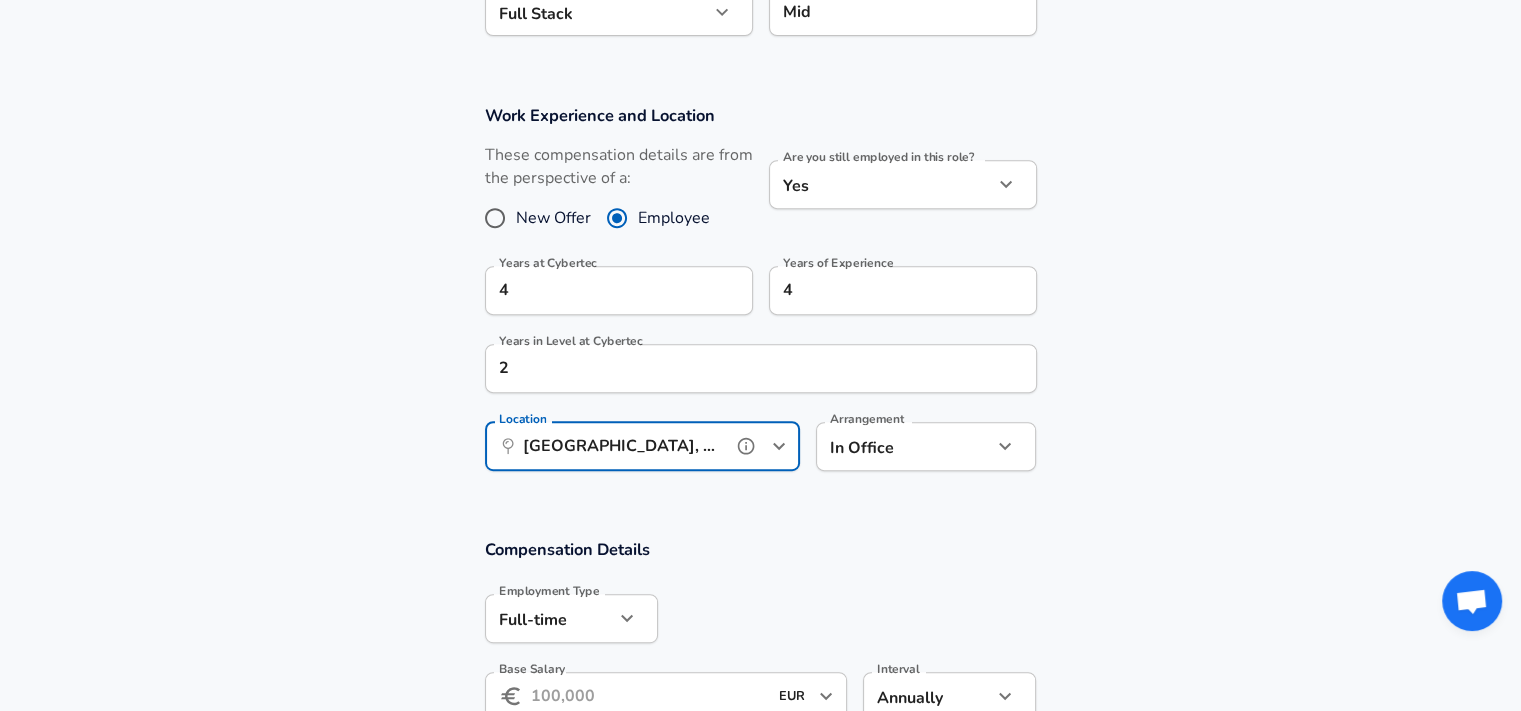 type on "[GEOGRAPHIC_DATA], [GEOGRAPHIC_DATA], [GEOGRAPHIC_DATA]" 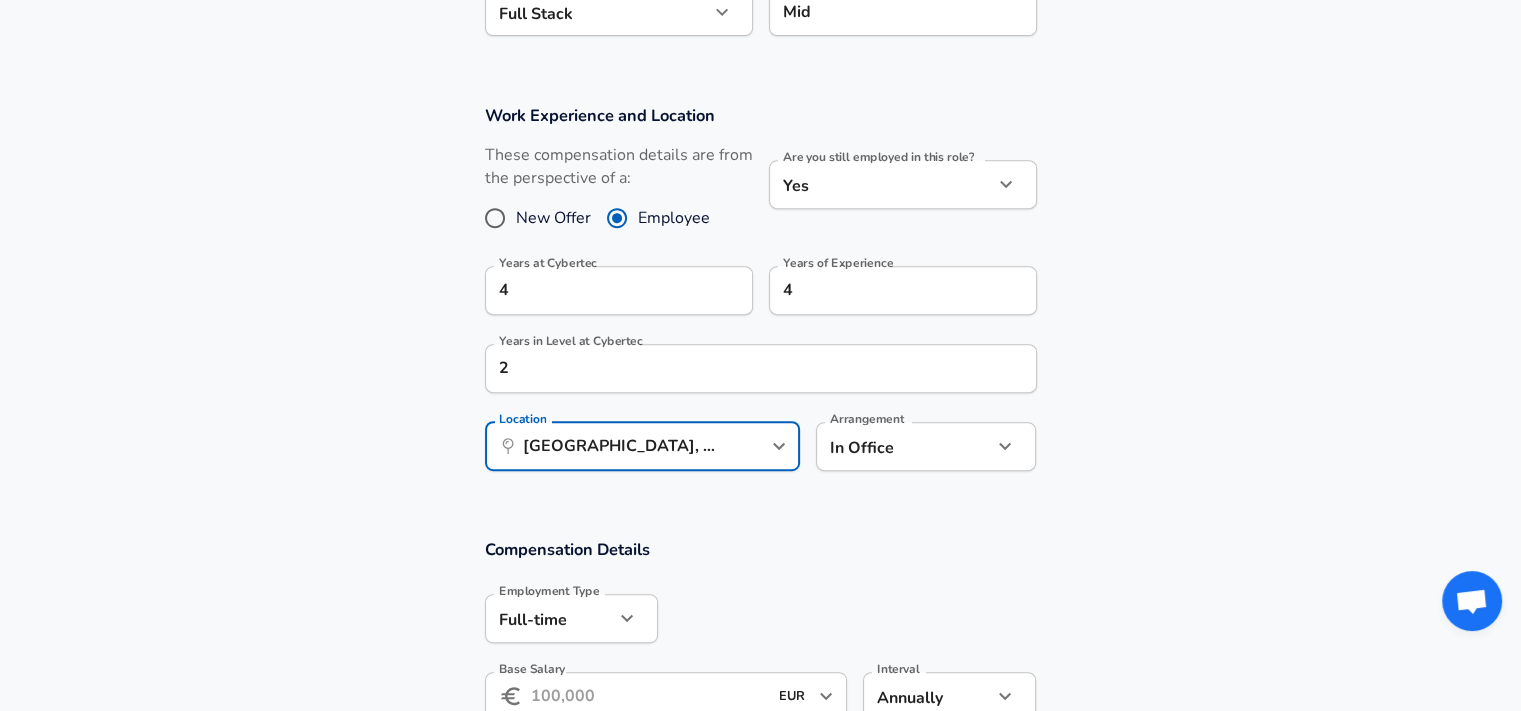 click on "We value your privacy We use cookies to enhance your browsing experience, serve personalized ads or content, and analyze our traffic. By clicking "Accept All", you consent to our use of cookies. Customize    Accept All   Customize Consent Preferences   We use cookies to help you navigate efficiently and perform certain functions. You will find detailed information about all cookies under each consent category below. The cookies that are categorized as "Necessary" are stored on your browser as they are essential for enabling the basic functionalities of the site. ...  Show more Necessary Always Active Necessary cookies are required to enable the basic features of this site, such as providing secure log-in or adjusting your consent preferences. These cookies do not store any personally identifiable data. Cookie _GRECAPTCHA Duration 5 months 27 days Description Google Recaptcha service sets this cookie to identify bots to protect the website against malicious spam attacks. Cookie __stripe_mid Duration 1 year MR" at bounding box center [760, -452] 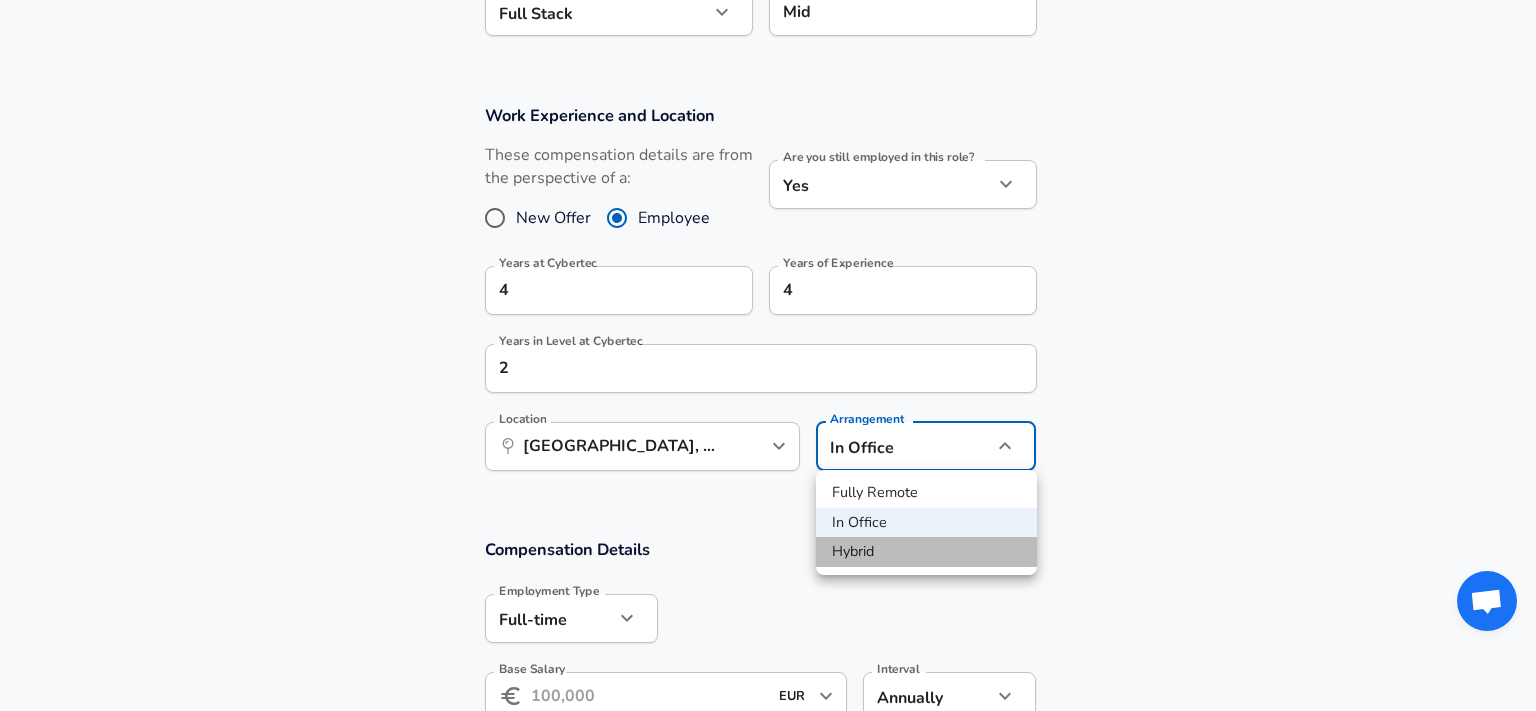 click on "Hybrid" at bounding box center (926, 552) 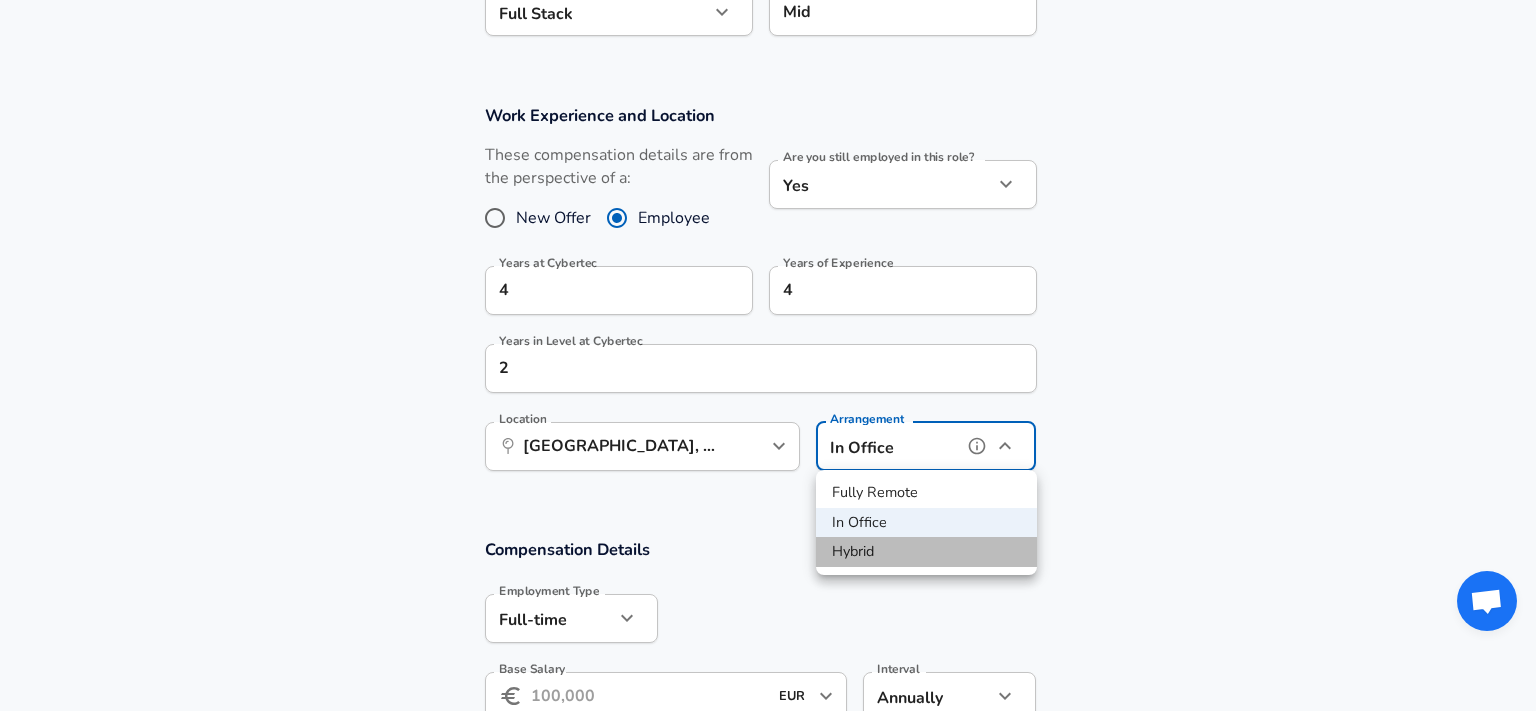 type on "hybrid" 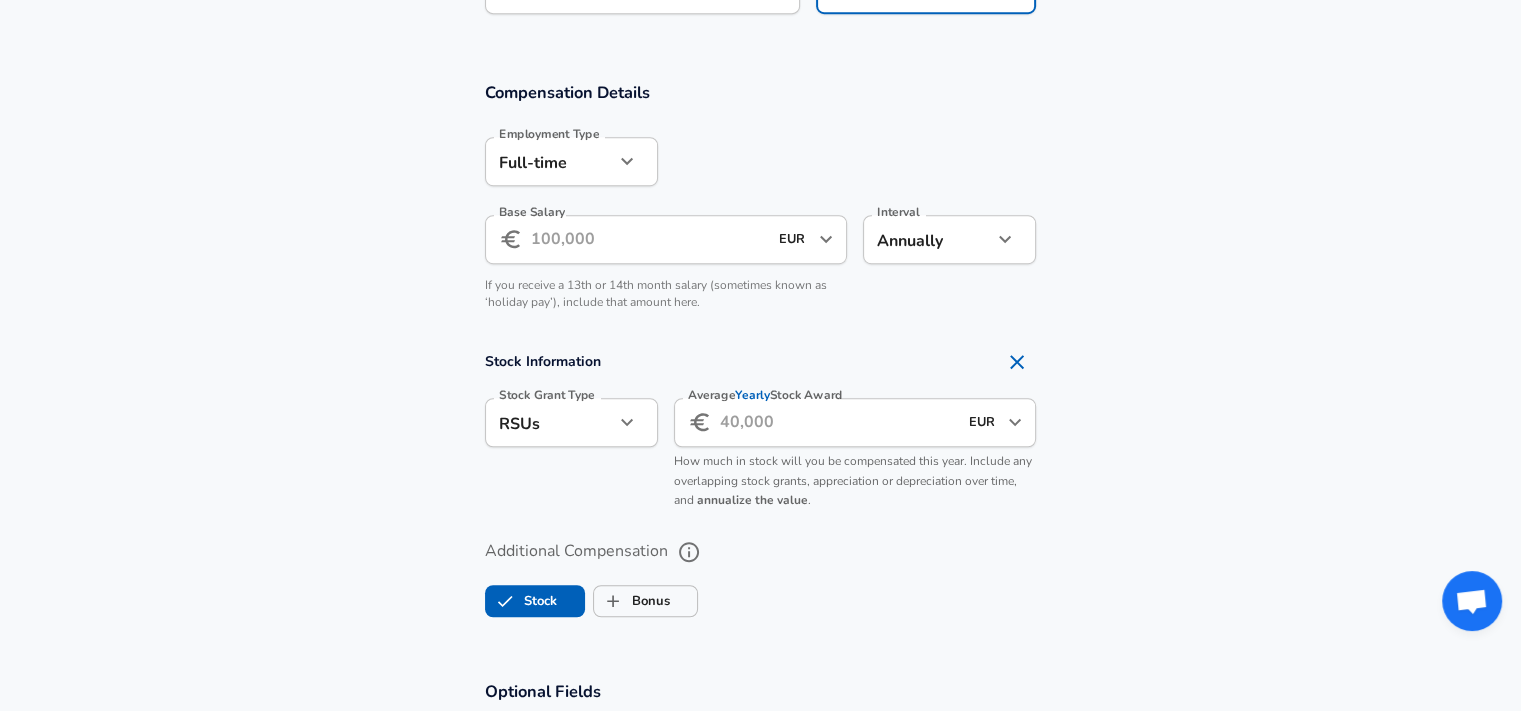 scroll, scrollTop: 1266, scrollLeft: 0, axis: vertical 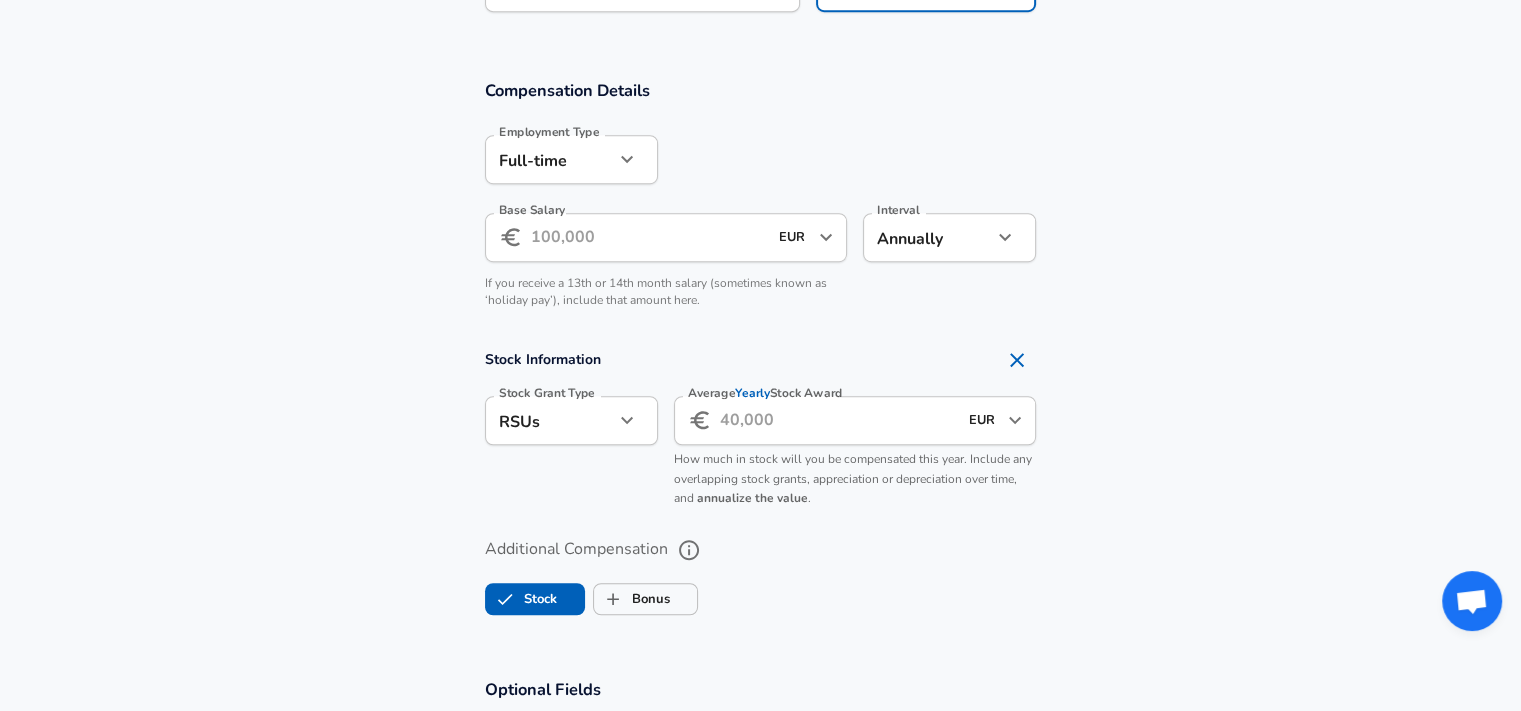 click on "Base Salary" at bounding box center [649, 237] 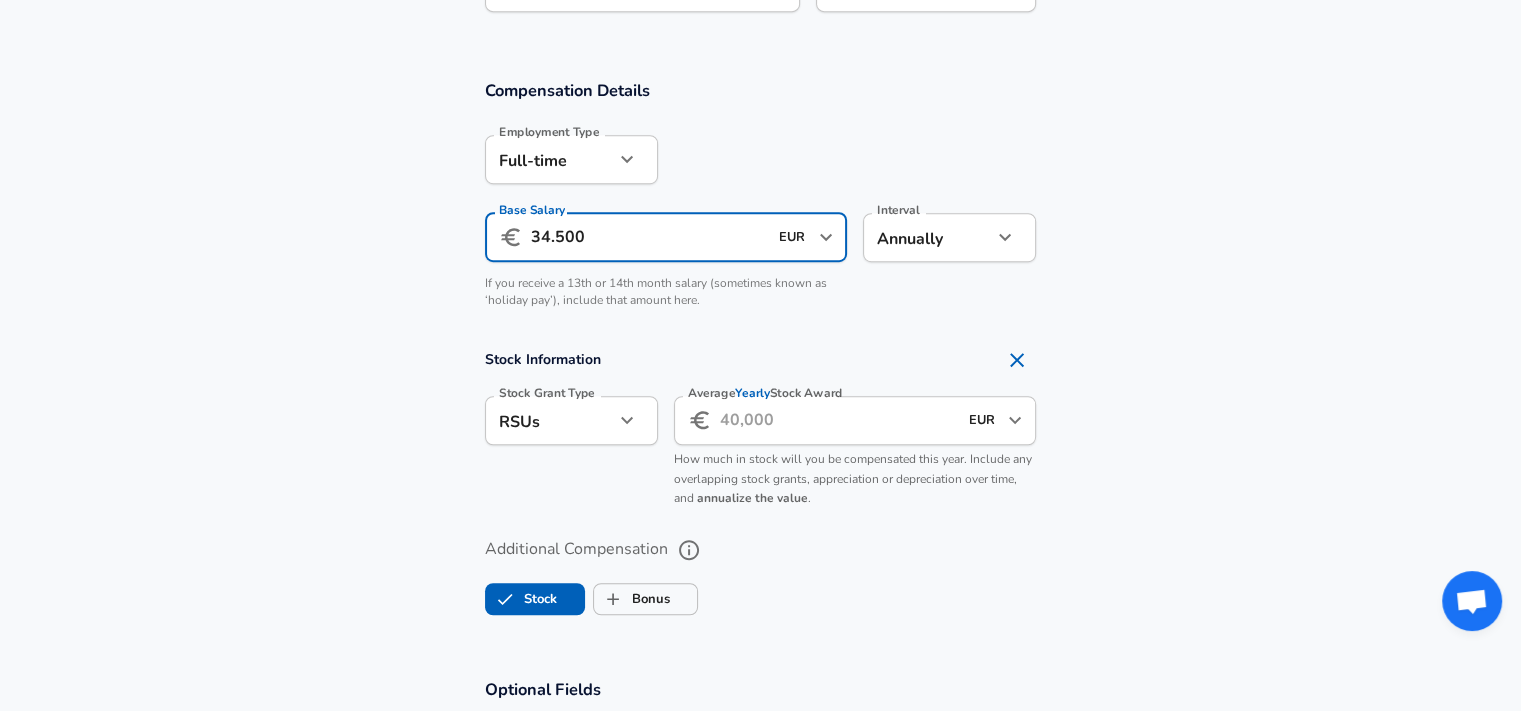 type on "34.500" 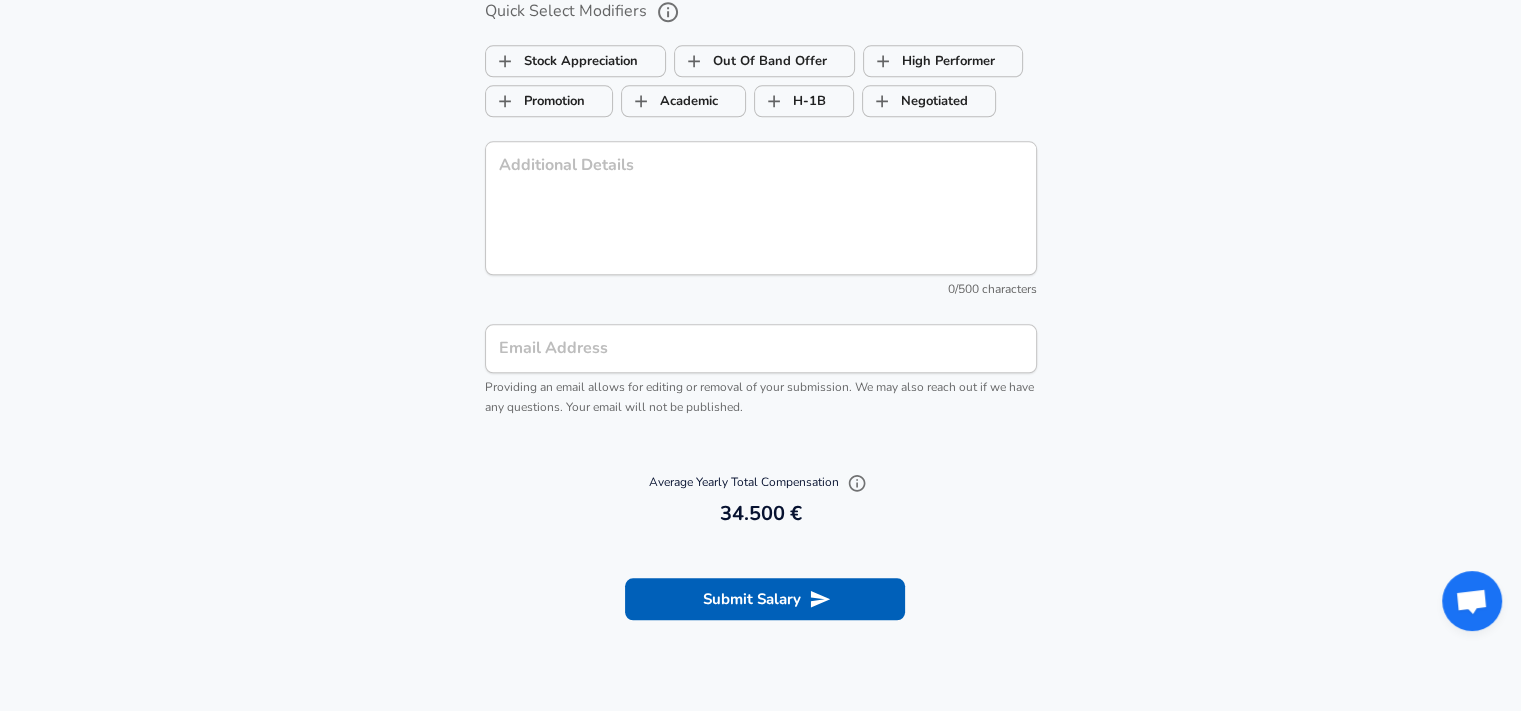 scroll, scrollTop: 2163, scrollLeft: 0, axis: vertical 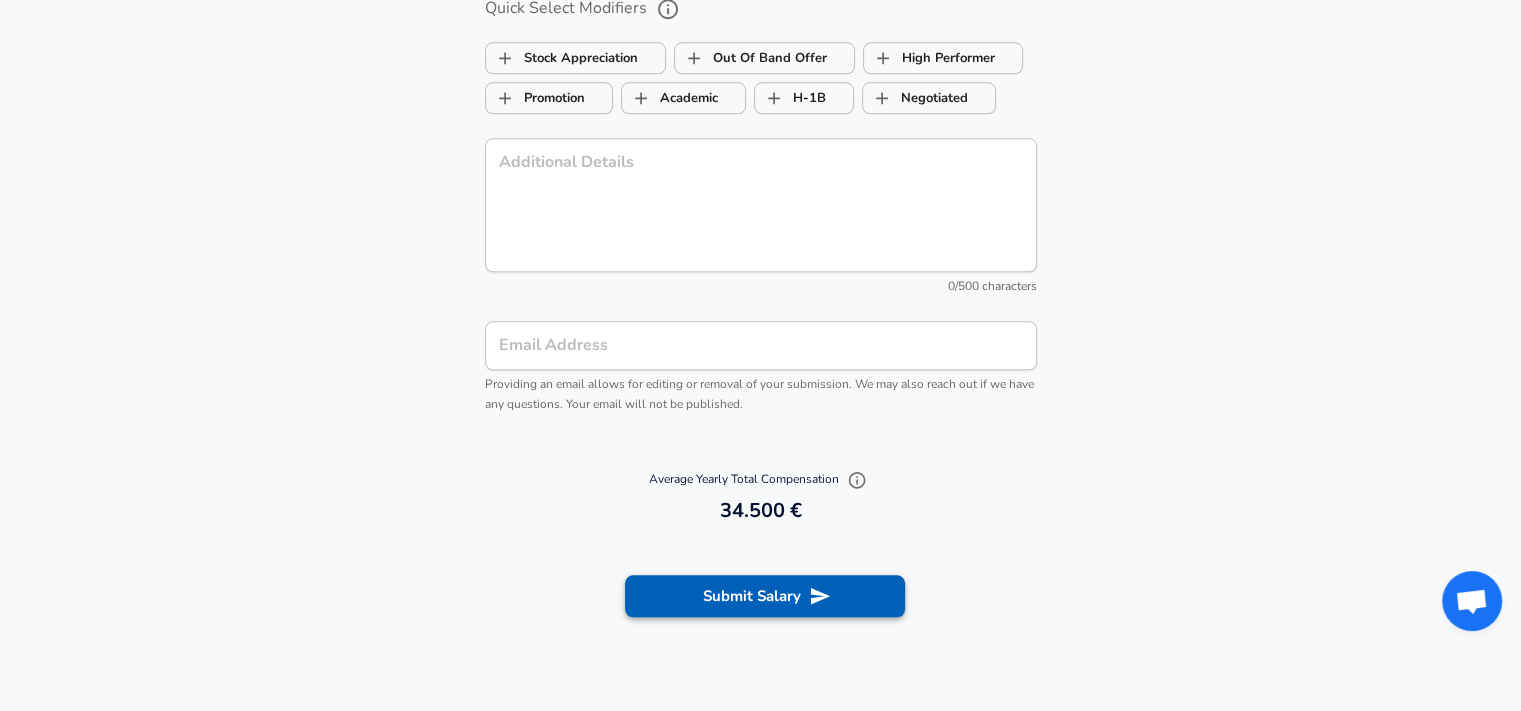 click on "Submit Salary" at bounding box center (765, 596) 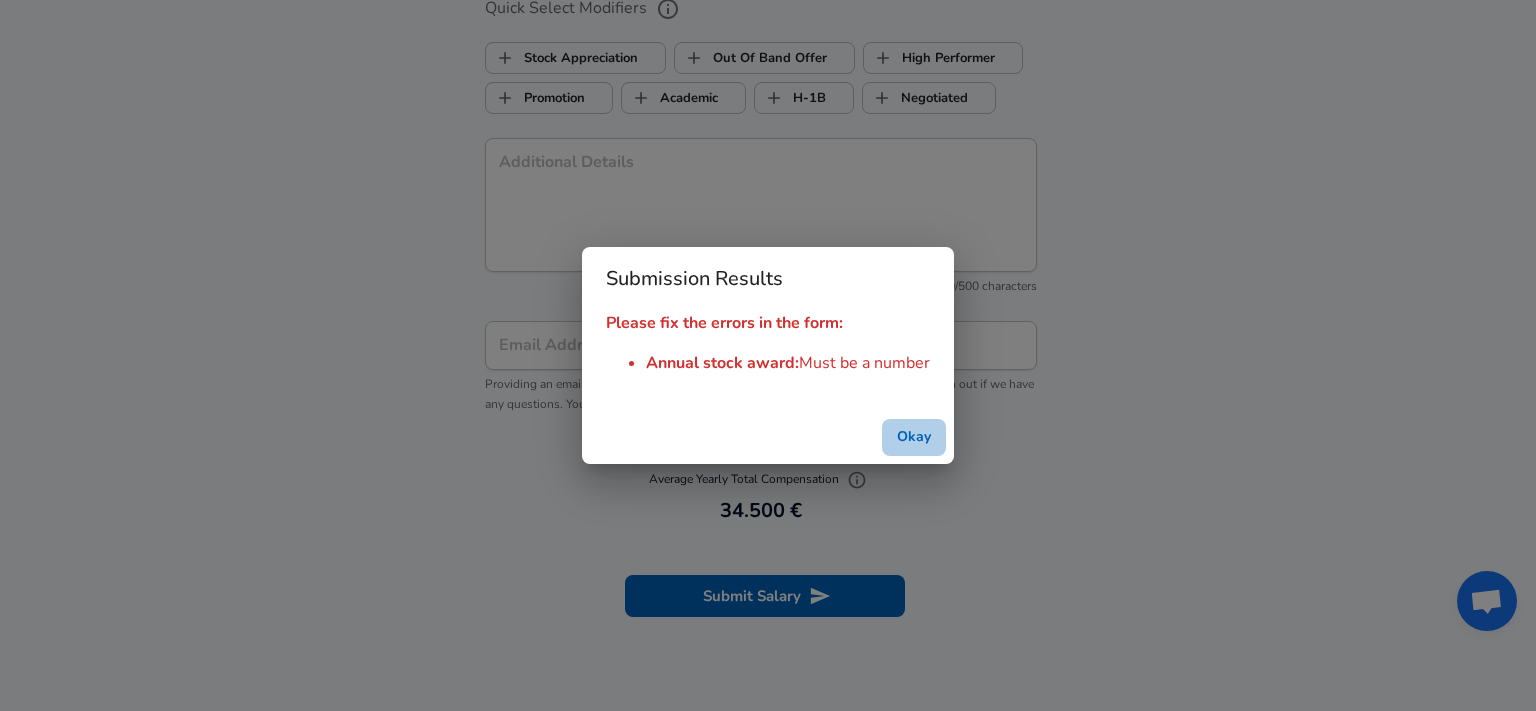 click on "Okay" at bounding box center (914, 437) 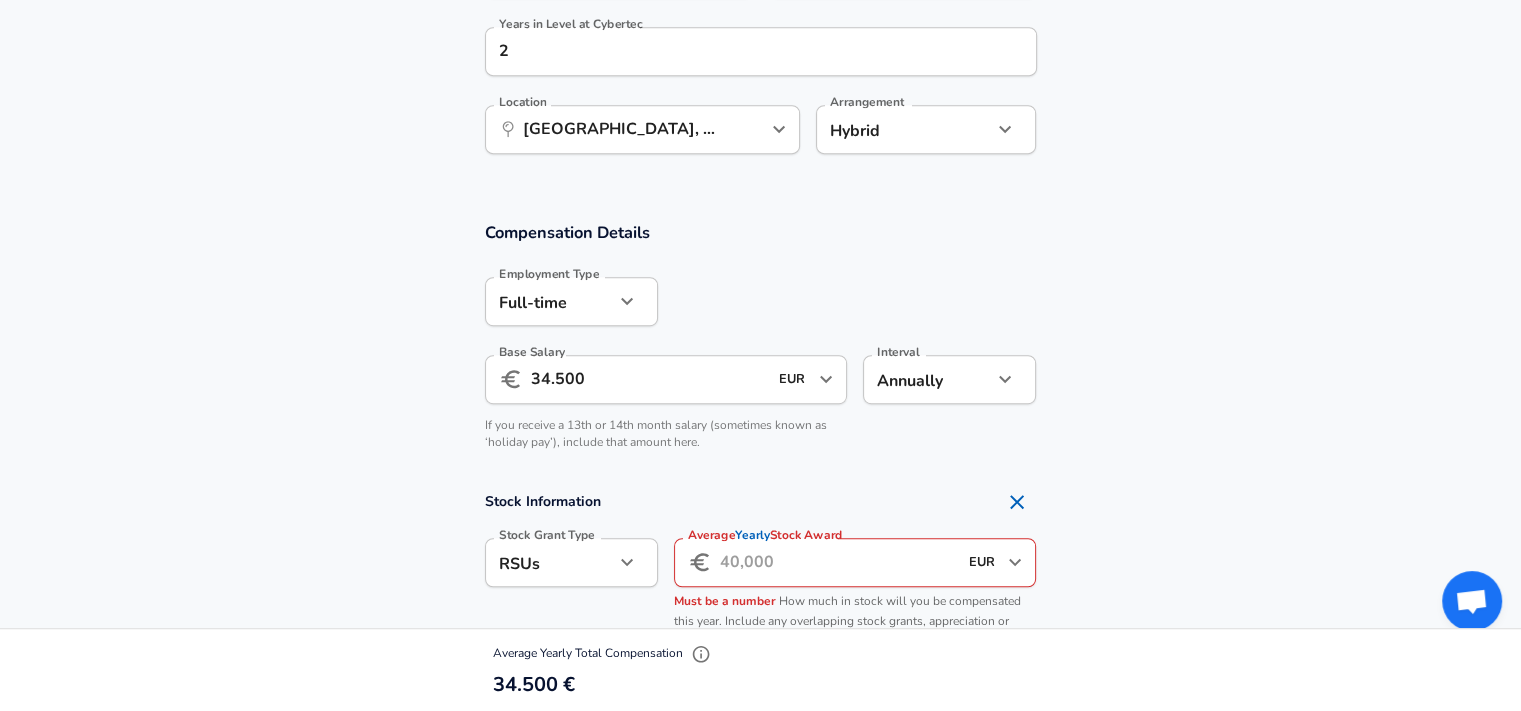 scroll, scrollTop: 1151, scrollLeft: 0, axis: vertical 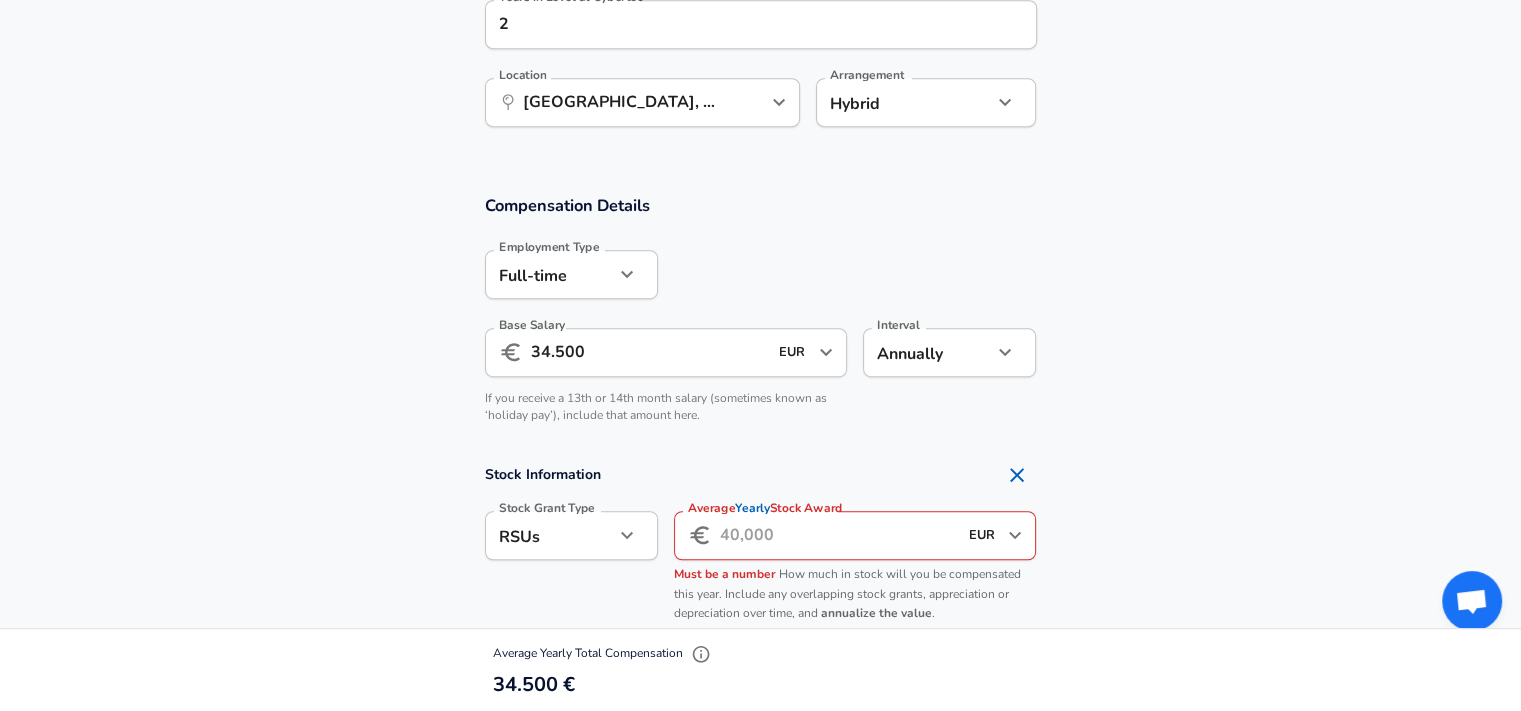 click on "Average  Yearly  Stock Award ​ EUR ​ Average  Yearly  Stock Award Must be a number   How much in stock will you be compensated this year. Include any overlapping stock grants, appreciation or depreciation over time, and   annualize the value ." at bounding box center [855, 568] 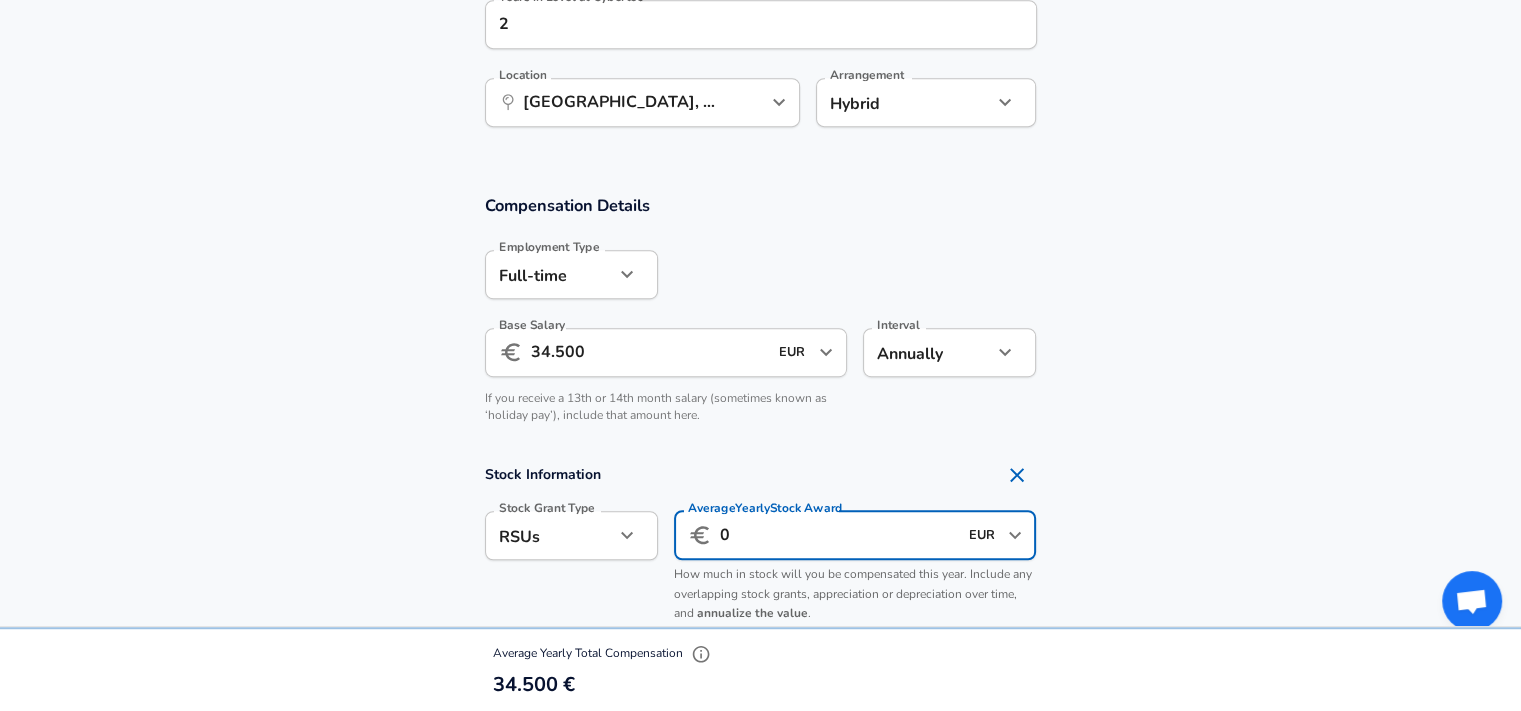 type on "0" 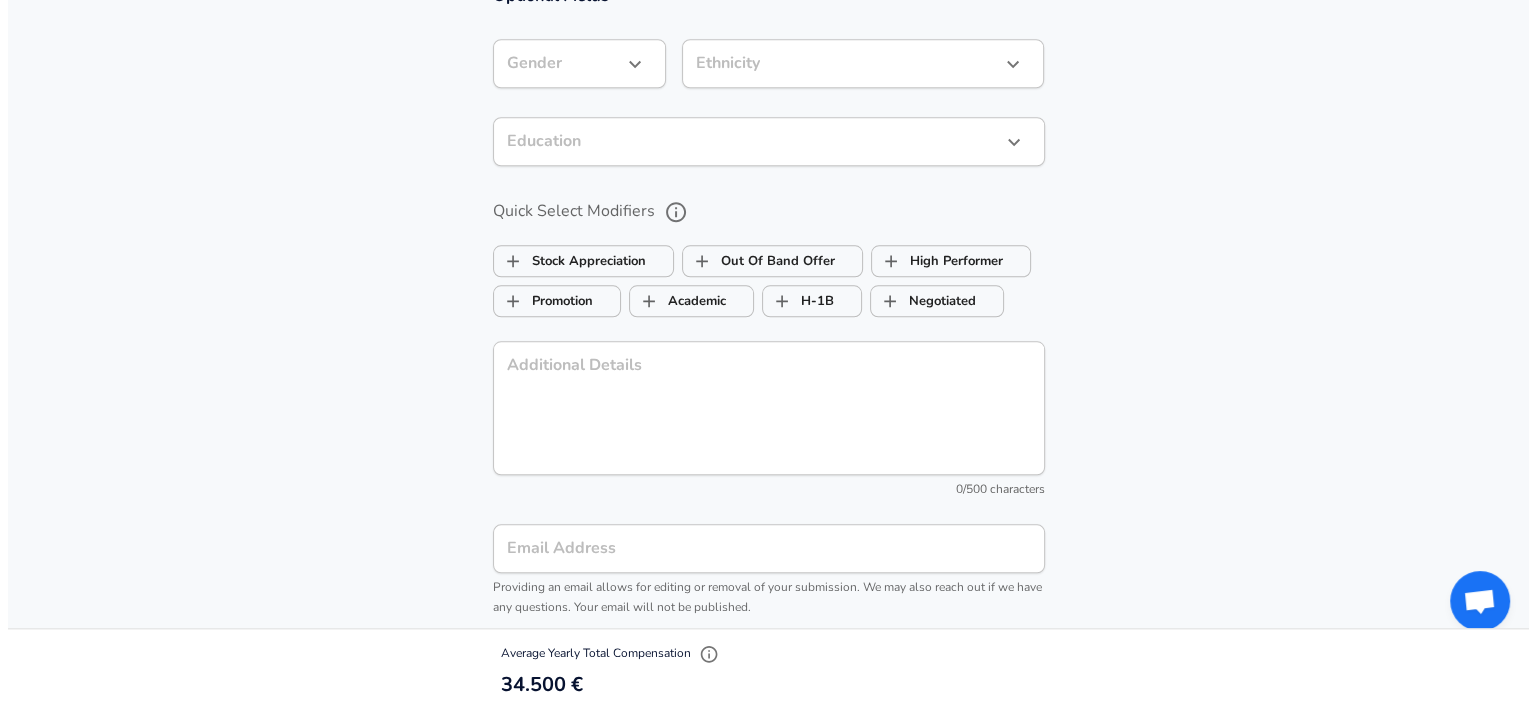 scroll, scrollTop: 2116, scrollLeft: 0, axis: vertical 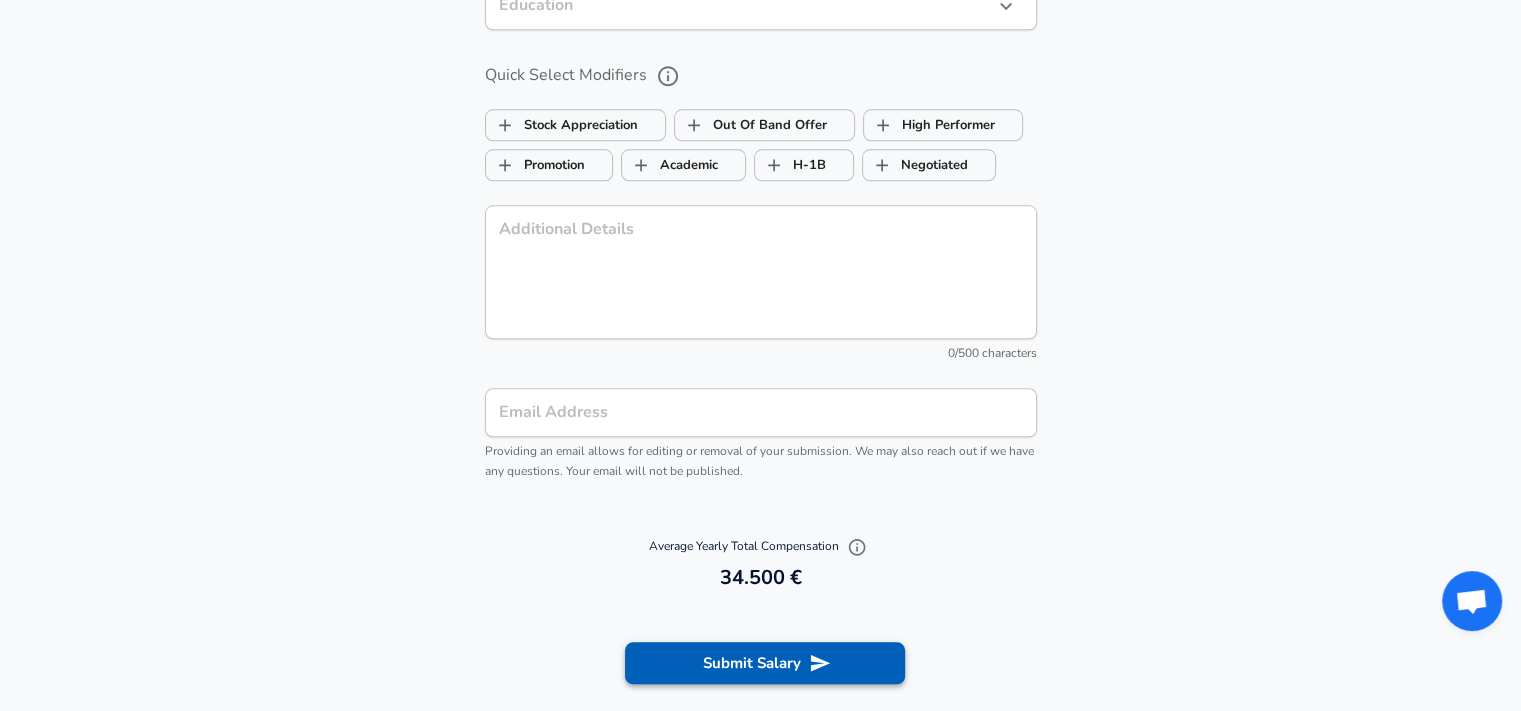 click on "Submit Salary" at bounding box center [765, 663] 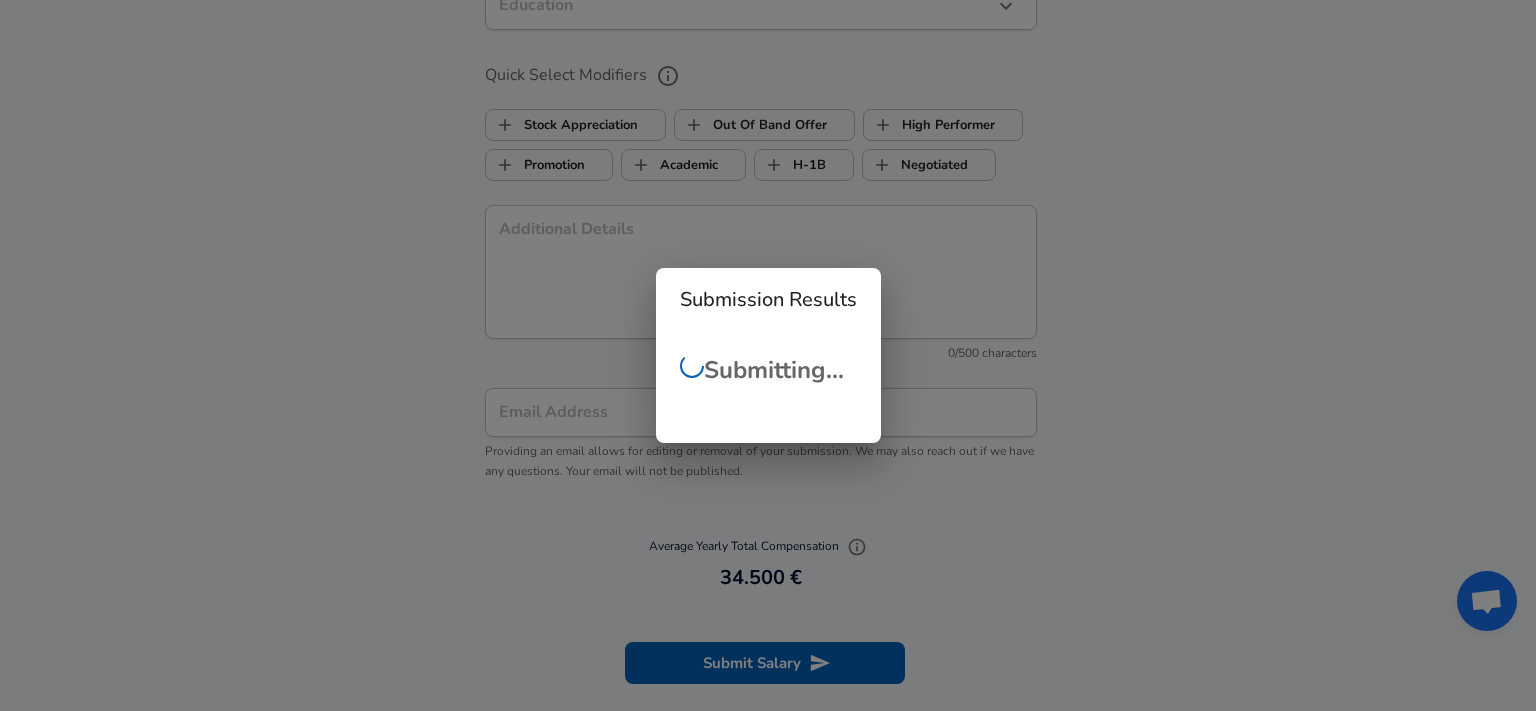 scroll, scrollTop: 397, scrollLeft: 0, axis: vertical 